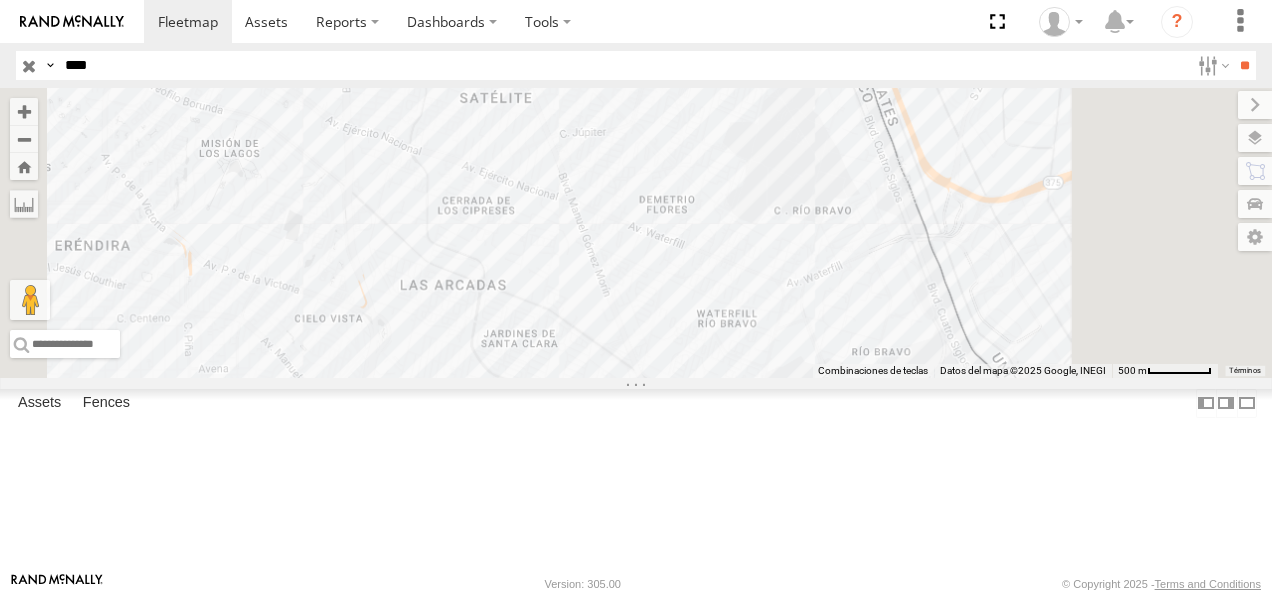 select on "**********" 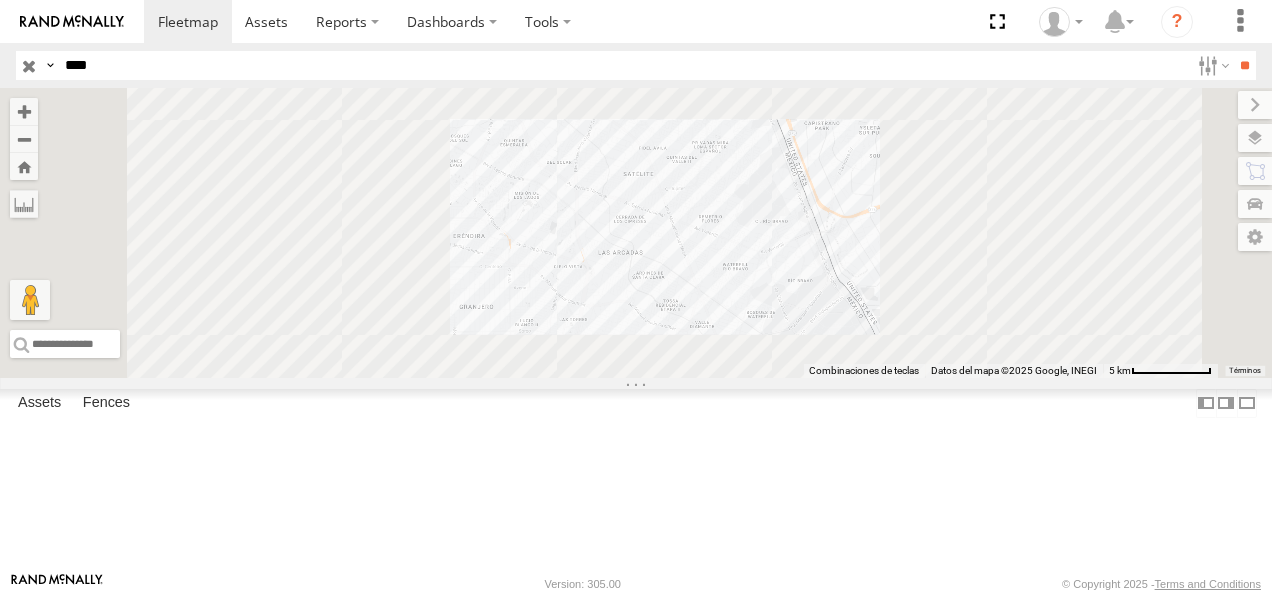 click on "FLEX NORTE" at bounding box center (0, 0) 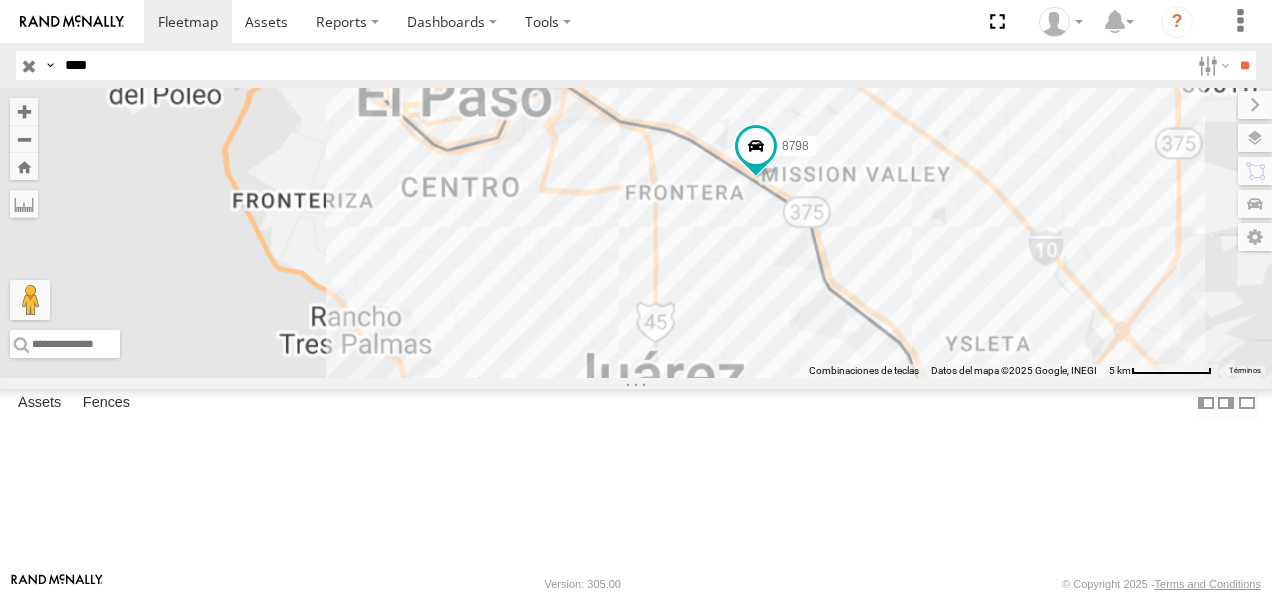 drag, startPoint x: 140, startPoint y: 68, endPoint x: 30, endPoint y: 84, distance: 111.15755 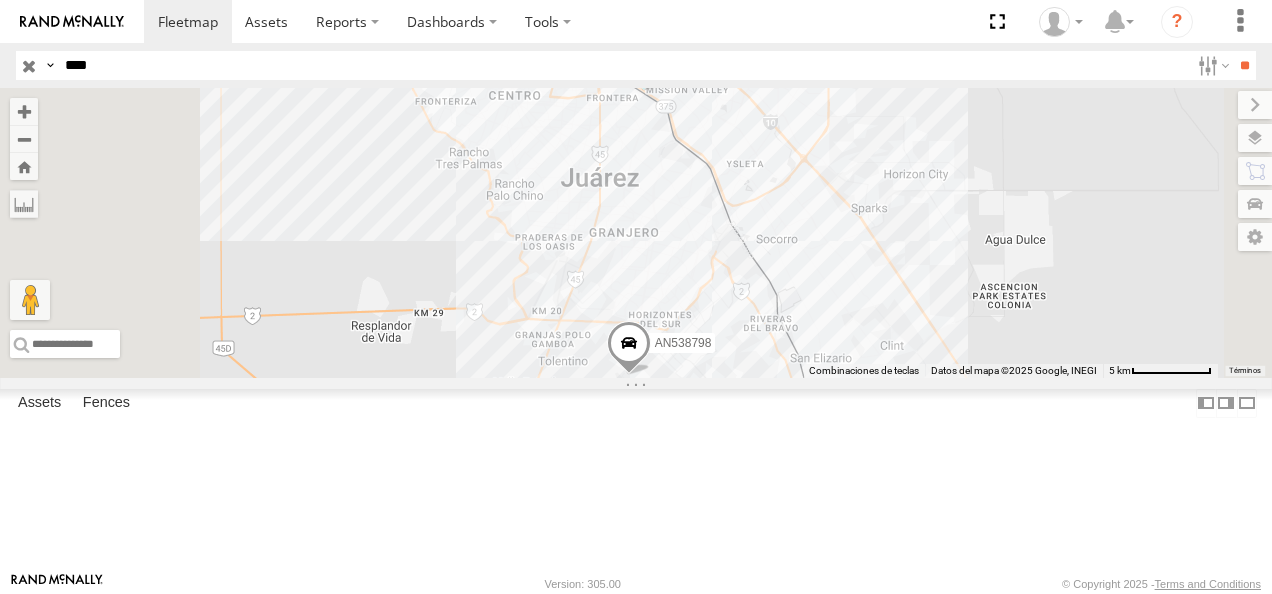 click on "**" at bounding box center (1244, 65) 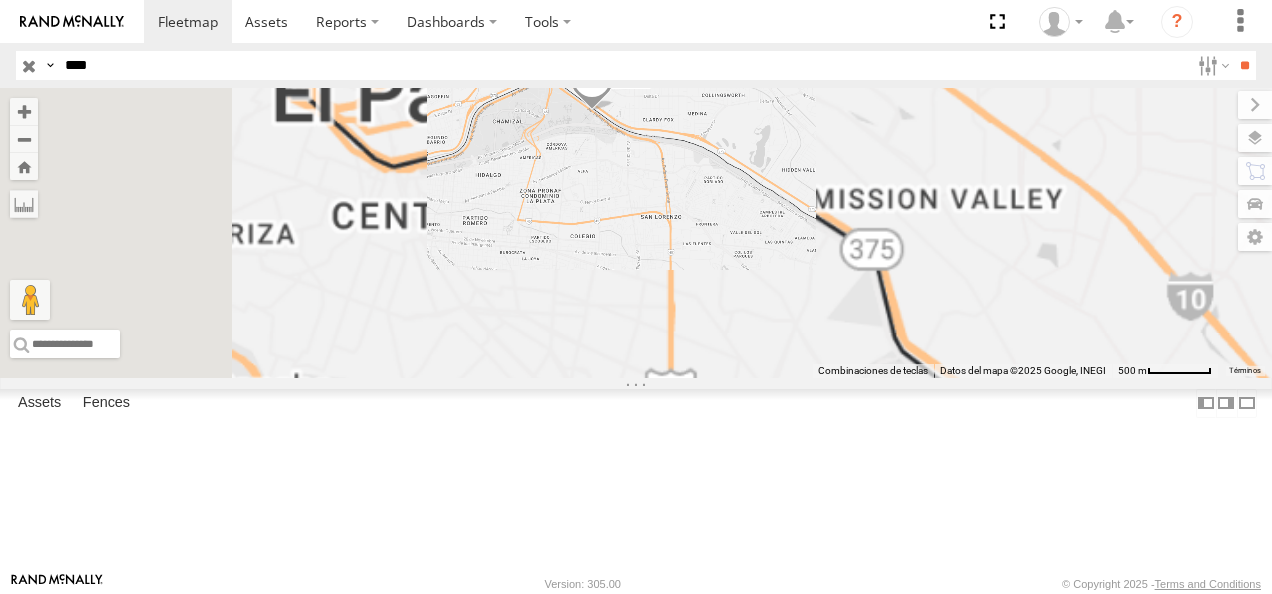 click on "FLEX NORTE" at bounding box center (0, 0) 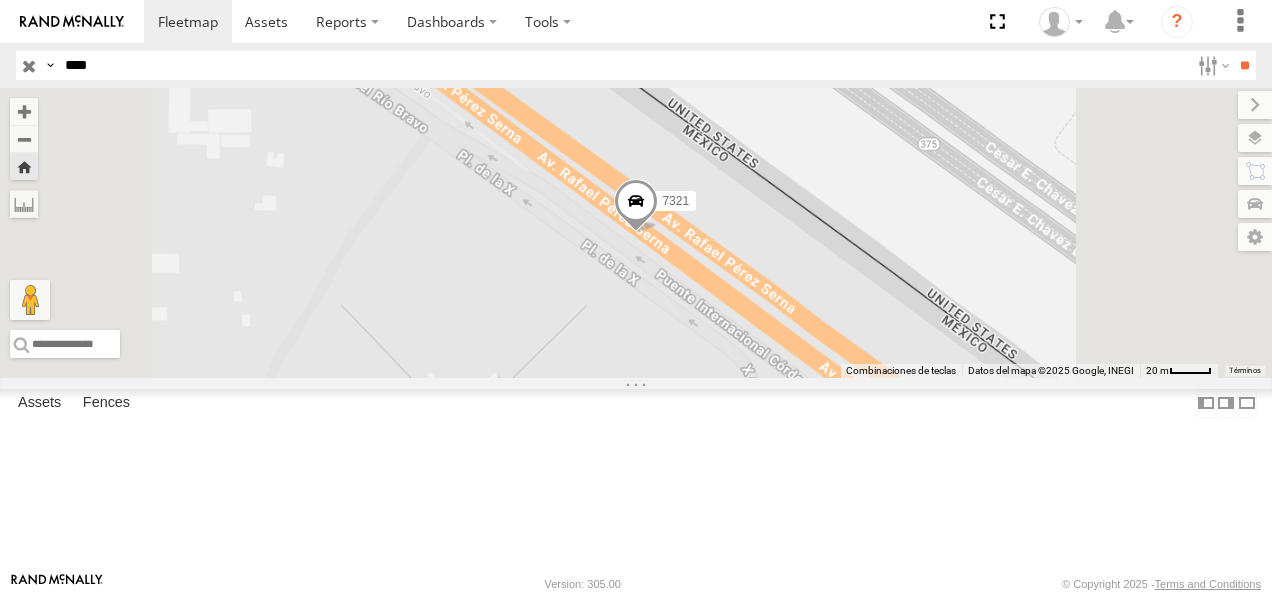 click at bounding box center (636, 207) 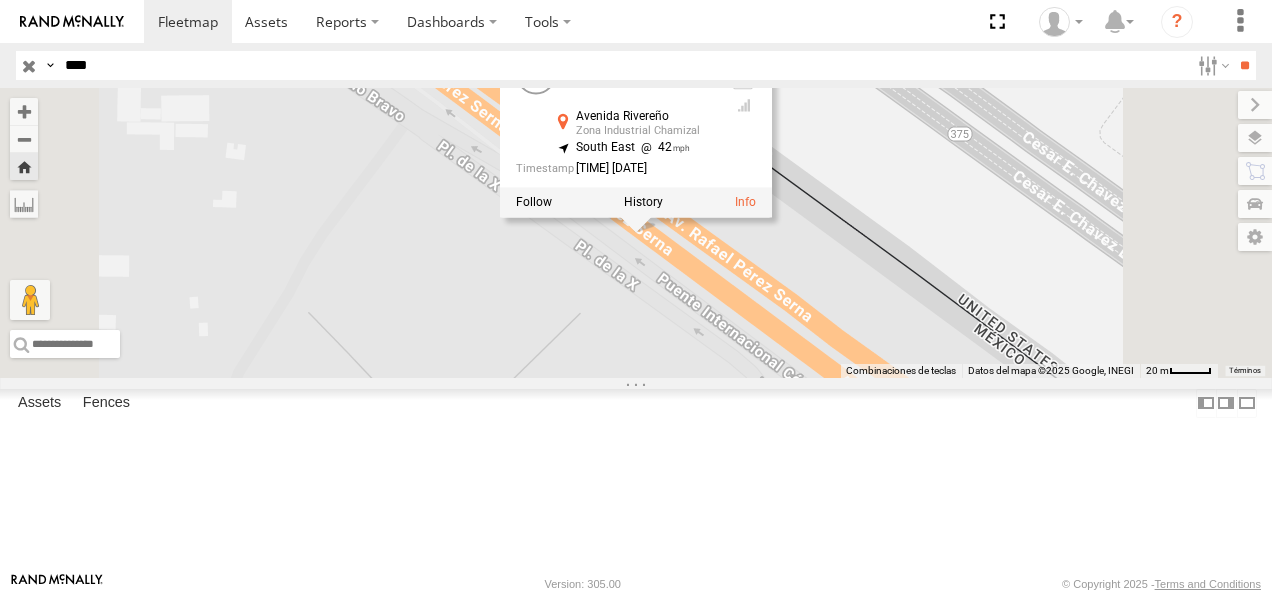 click on "7321 7321 FLEX NORTE Avenida Rivereño Zona Industrial Chamizal 31.75846 ,  -106.44228 South East 42 14:00:29 08/06/2025" at bounding box center [636, 233] 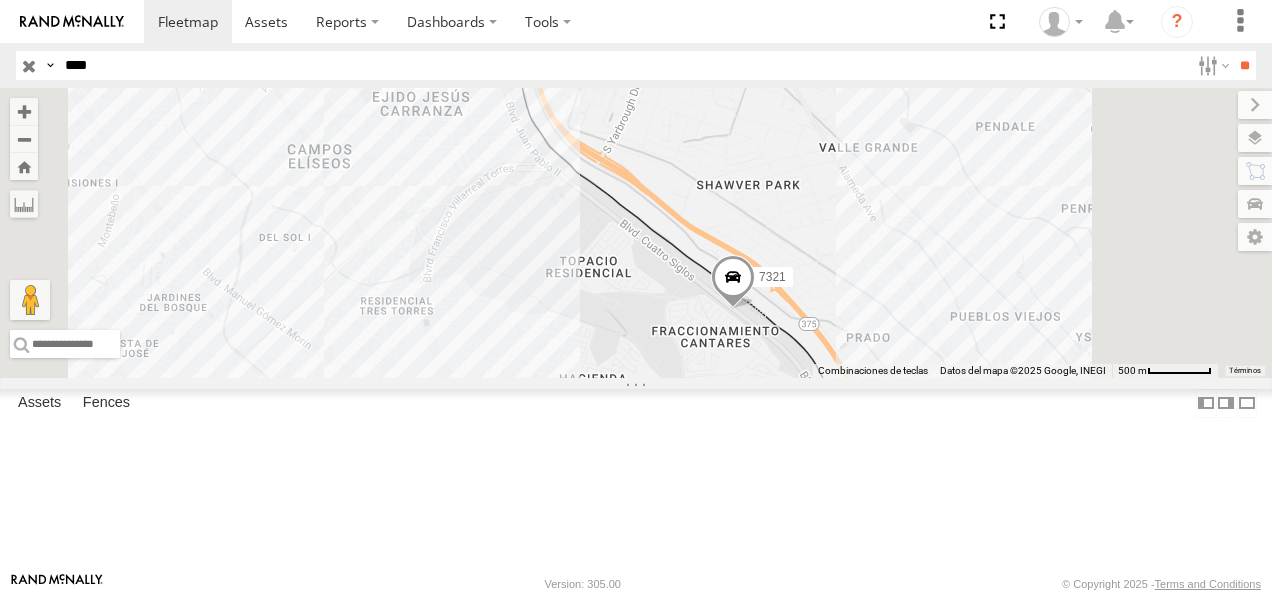 drag, startPoint x: 130, startPoint y: 57, endPoint x: 0, endPoint y: 86, distance: 133.19534 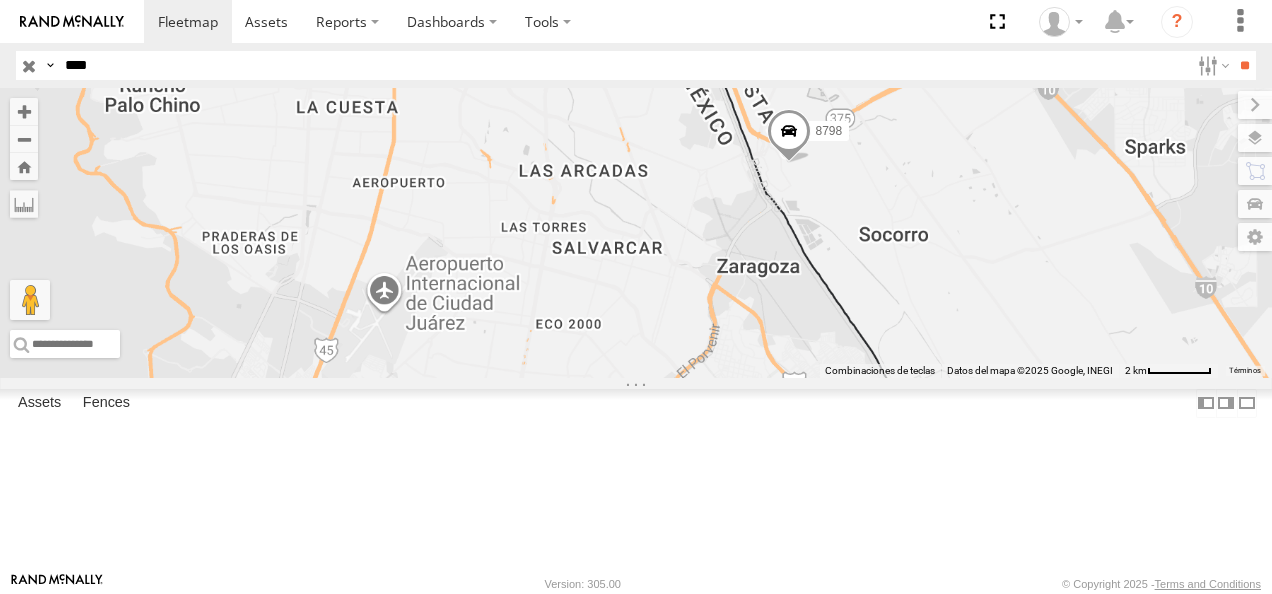 click on "FLEX NORTE" at bounding box center (0, 0) 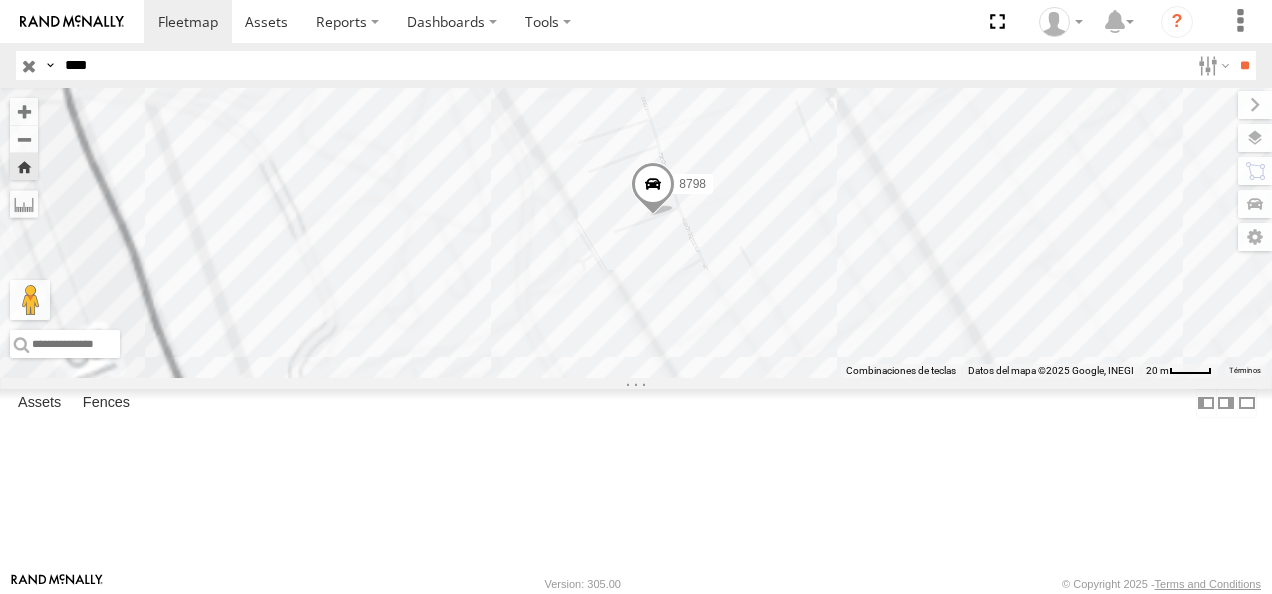 click at bounding box center [0, 0] 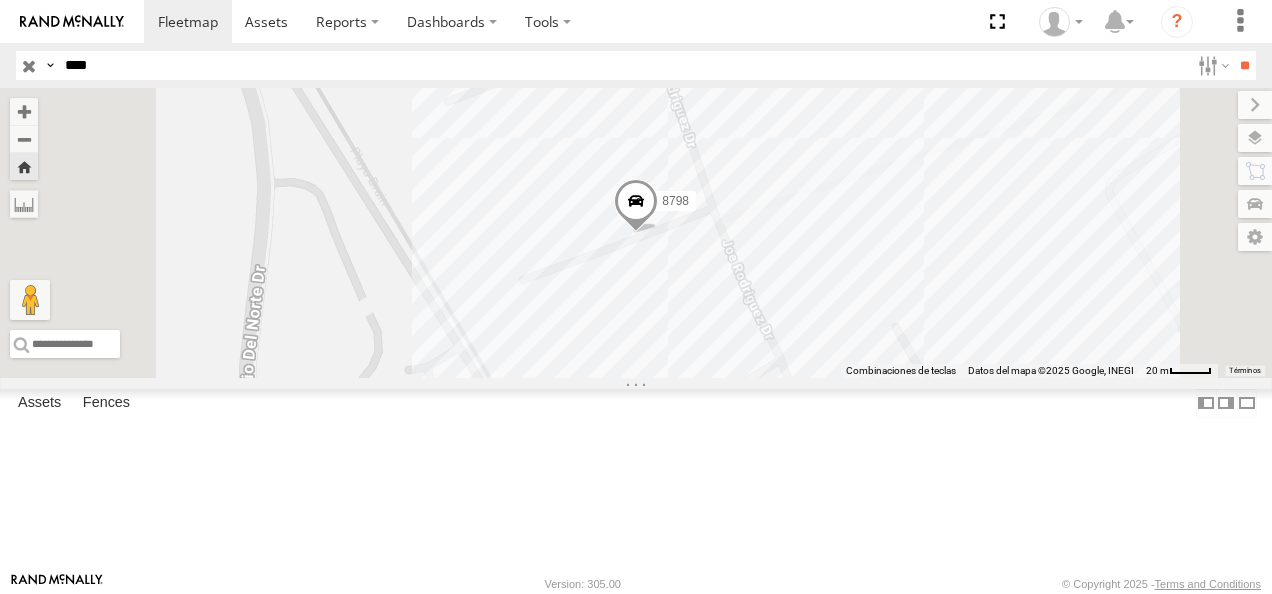click at bounding box center (0, 0) 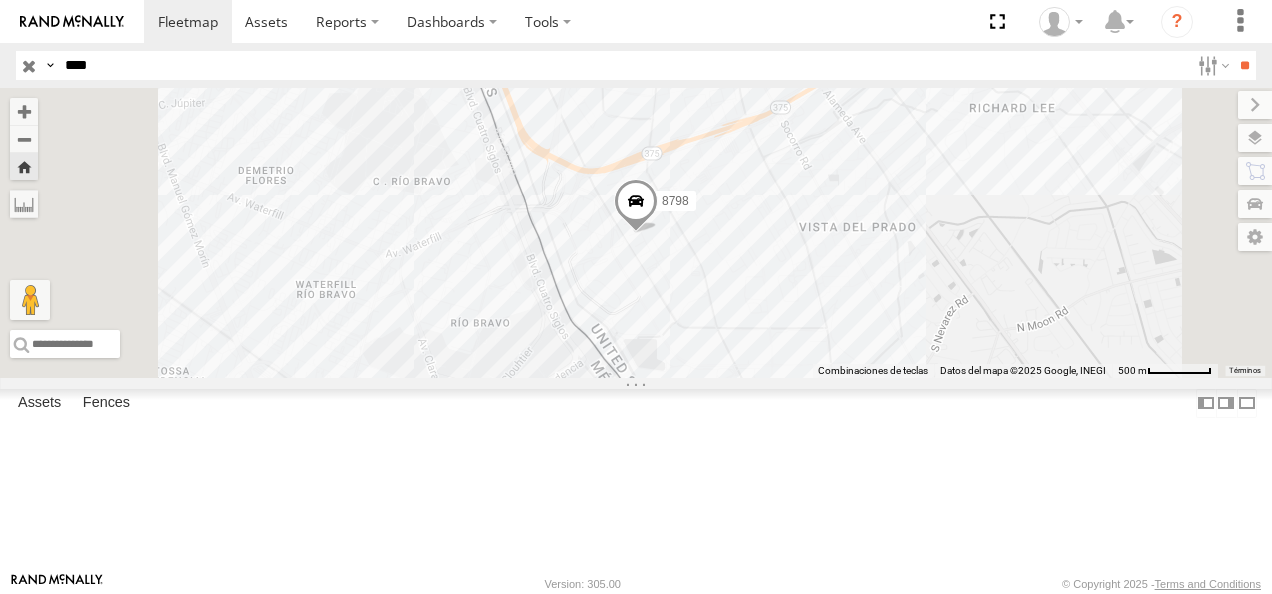 click at bounding box center (0, 0) 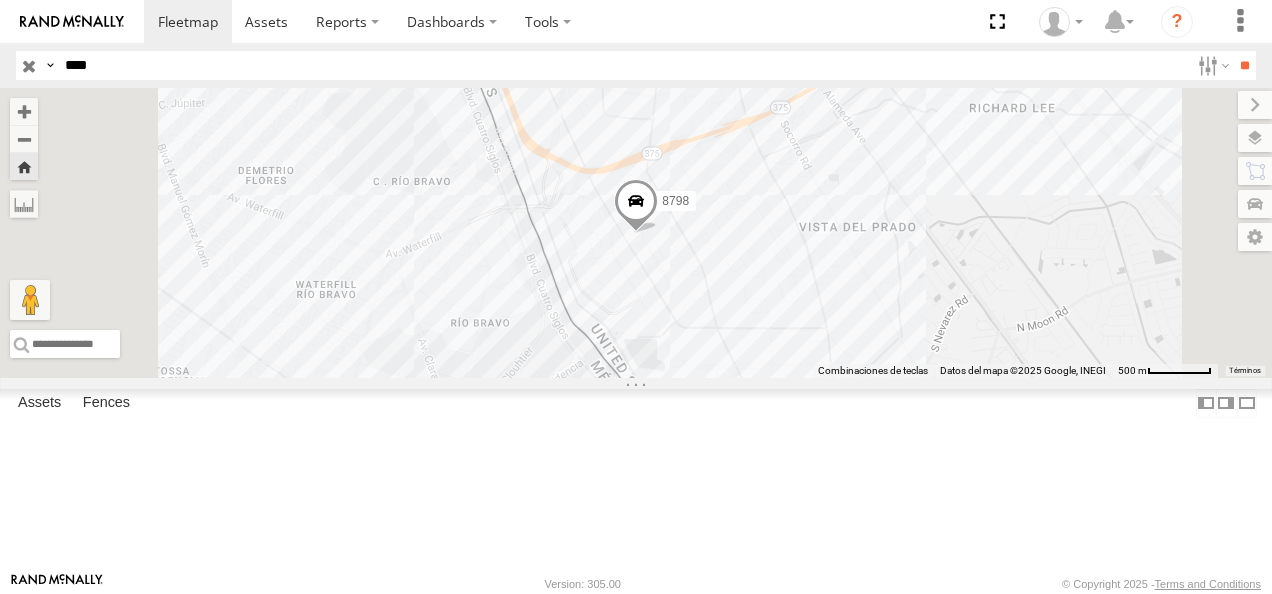 drag, startPoint x: 127, startPoint y: 67, endPoint x: 6, endPoint y: 56, distance: 121.49897 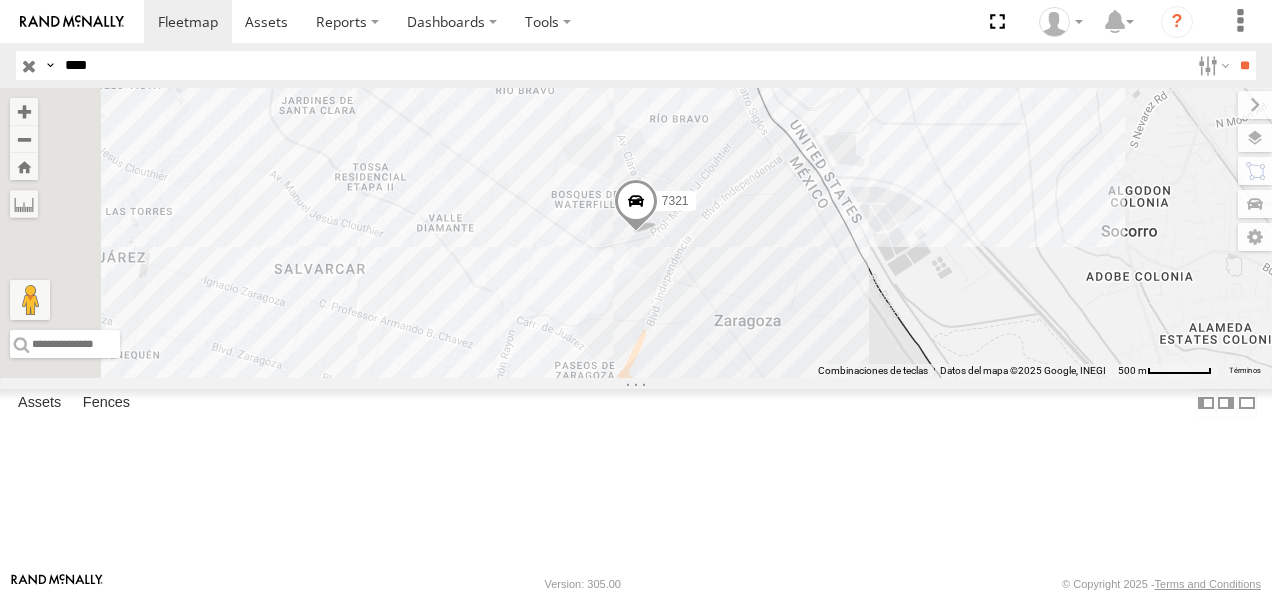 click on "7321" at bounding box center [0, 0] 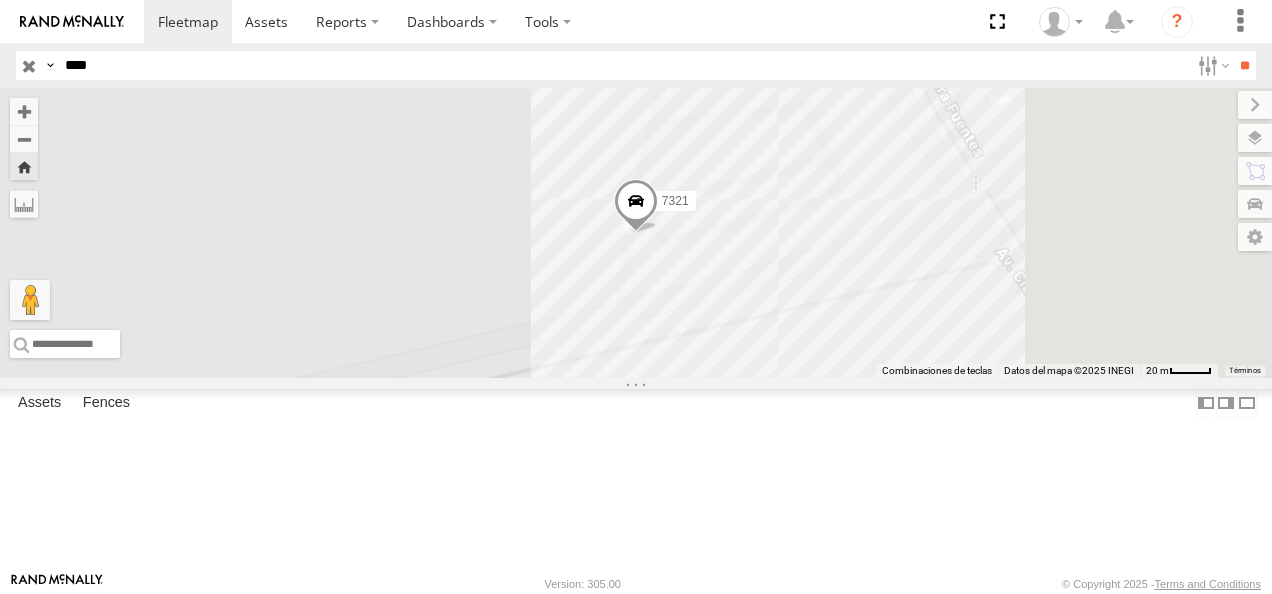 click at bounding box center (636, 206) 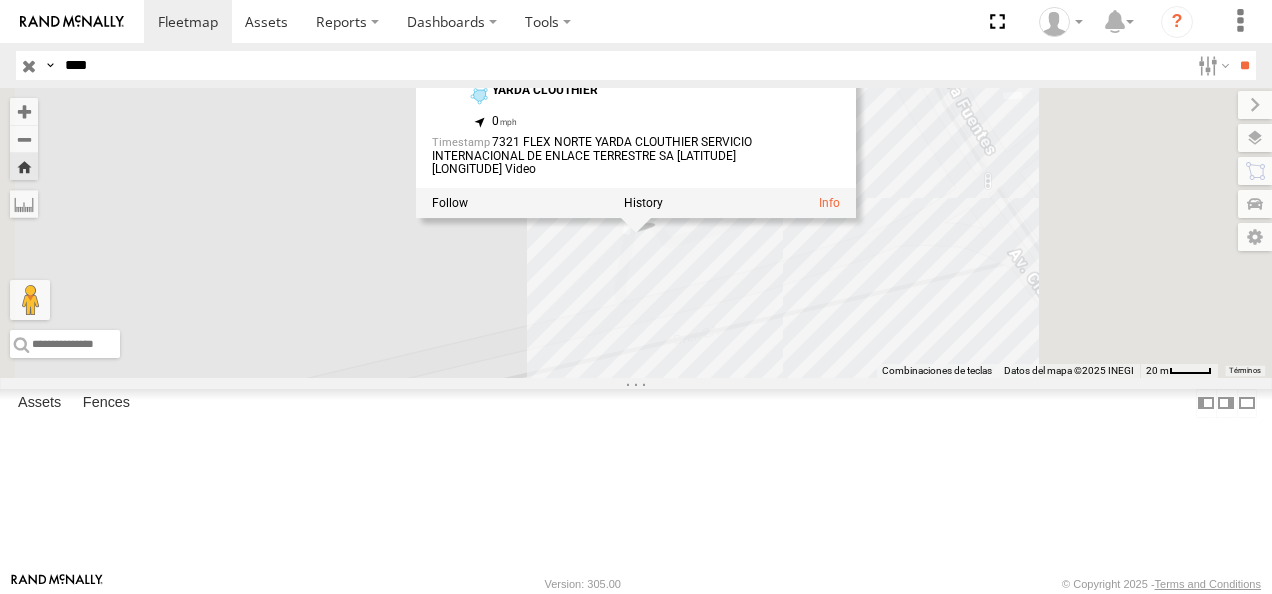 click on "7321 7321 FLEX NORTE YARDA CLOUTHIER 31.65439 ,  -106.3457 0 14:49:43 08/06/2025" at bounding box center [636, 233] 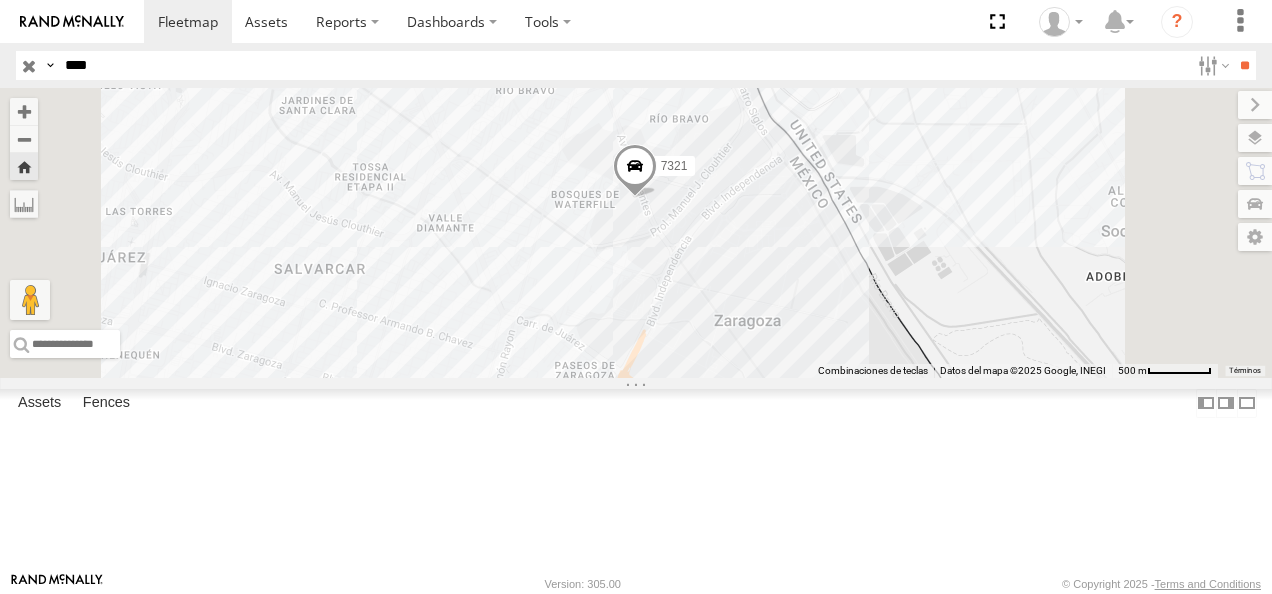 click on "7321
FLEX NORTE
YARDA CLOUTHIER
SERVICIO INTERNACIONAL DE ENLACE TERRESTRE SA
31.65698 -106.3458
Video" at bounding box center [0, 0] 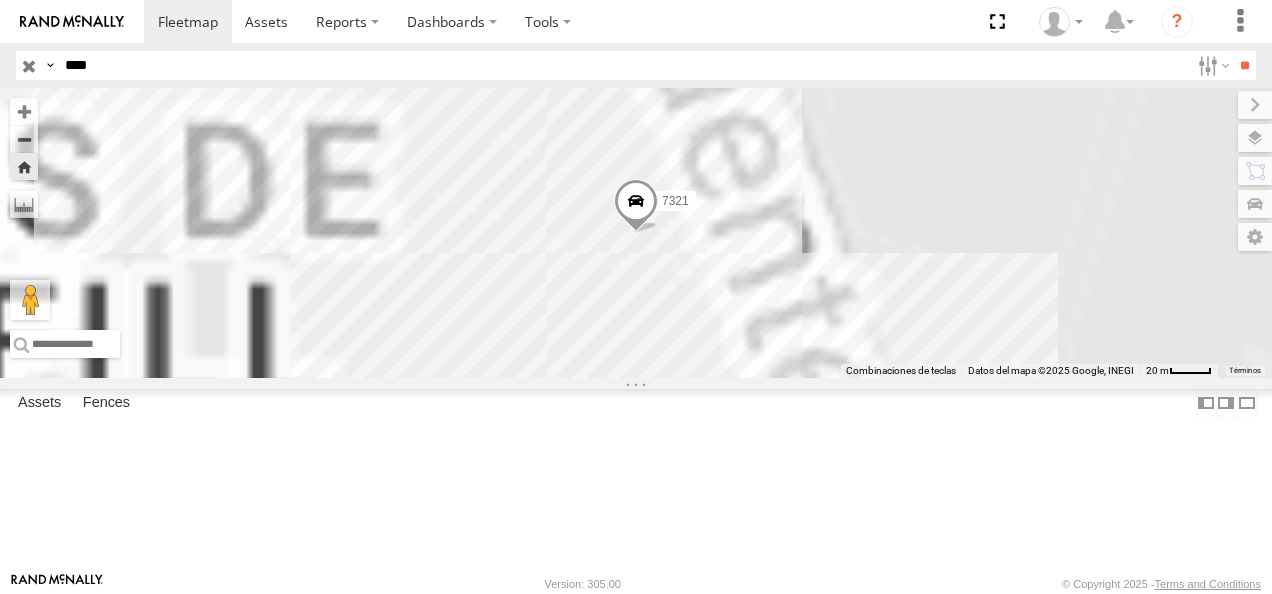 click at bounding box center (636, 206) 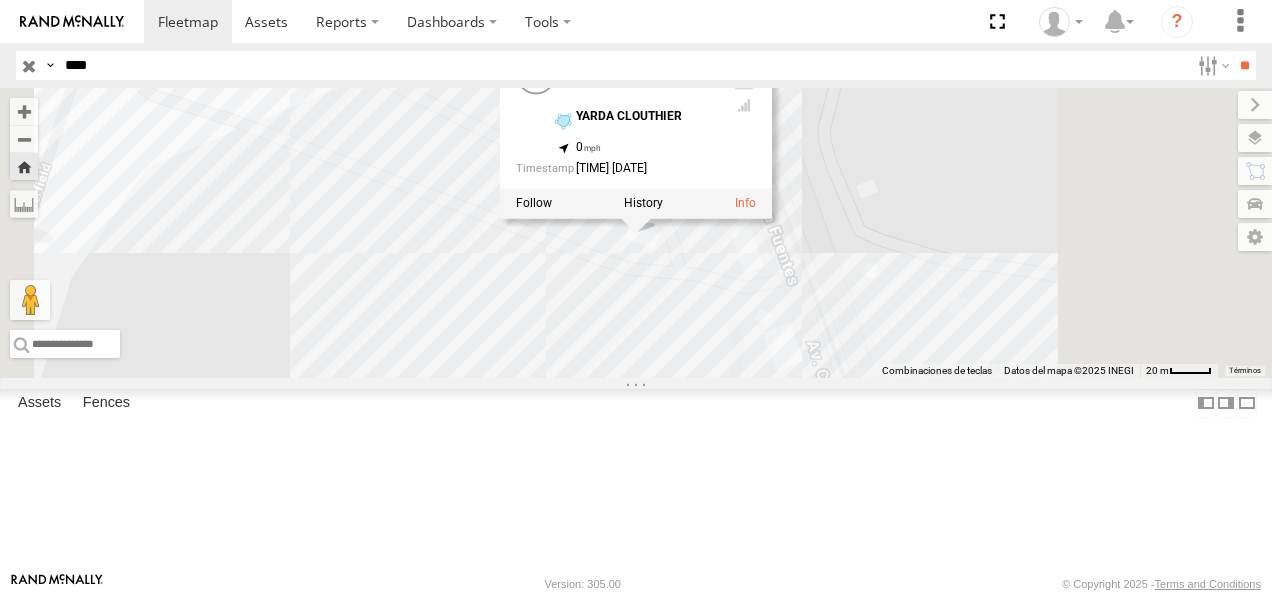 click on "7321 7321 FLEX NORTE YARDA CLOUTHIER 31.65698 ,  -106.3458 0 15:12:09 08/06/2025" at bounding box center (636, 233) 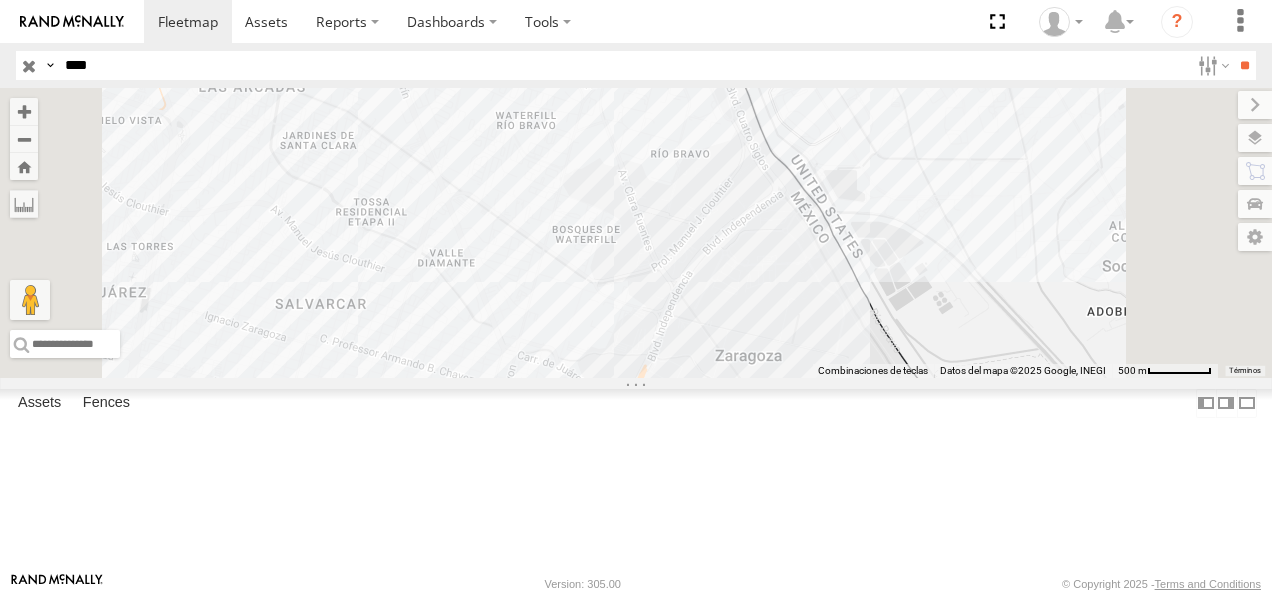 drag, startPoint x: 120, startPoint y: 63, endPoint x: 29, endPoint y: 65, distance: 91.02197 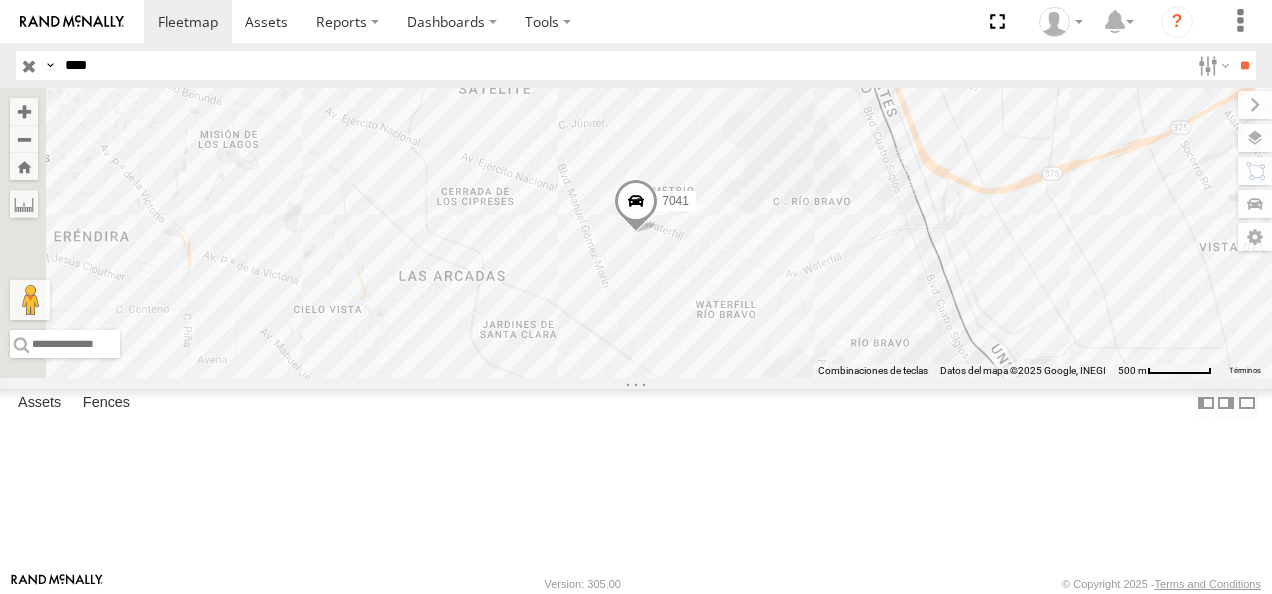 click on "7041" at bounding box center [0, 0] 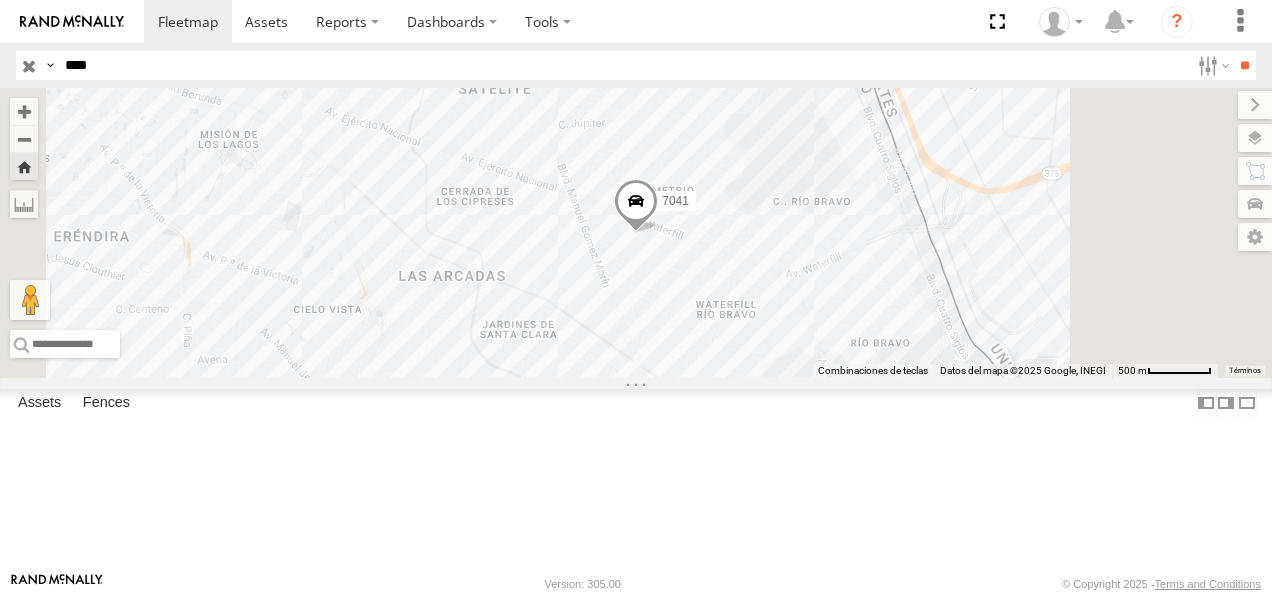 drag, startPoint x: 94, startPoint y: 59, endPoint x: 4, endPoint y: 68, distance: 90.44888 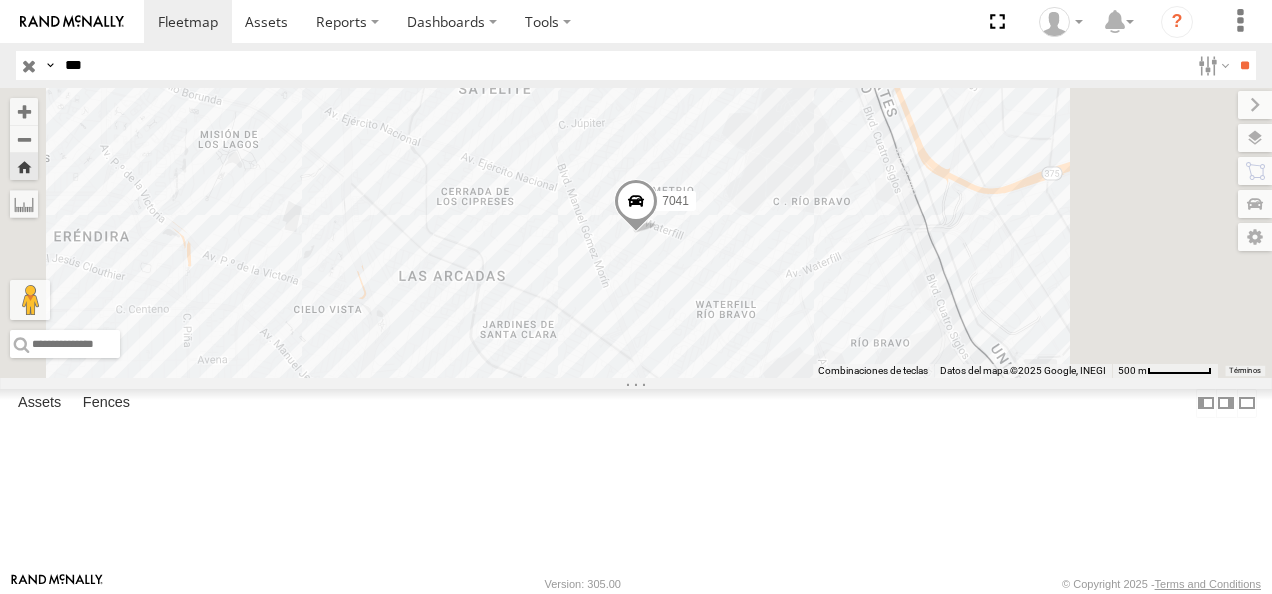 click on "**" at bounding box center (1244, 65) 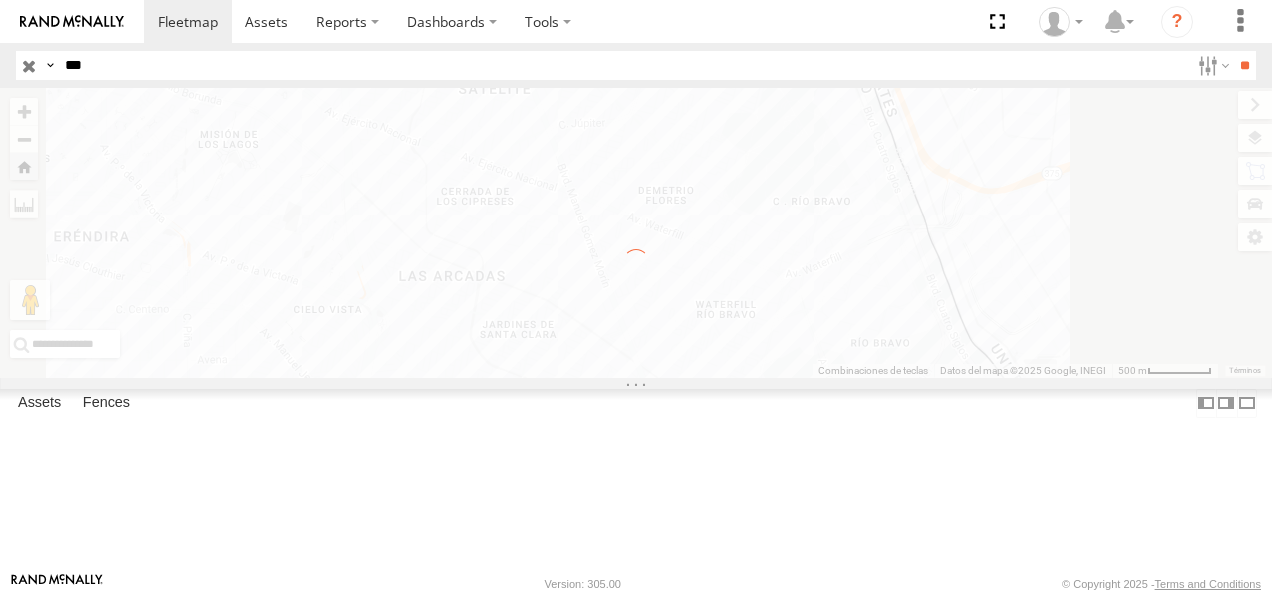 click on "626" at bounding box center (0, 0) 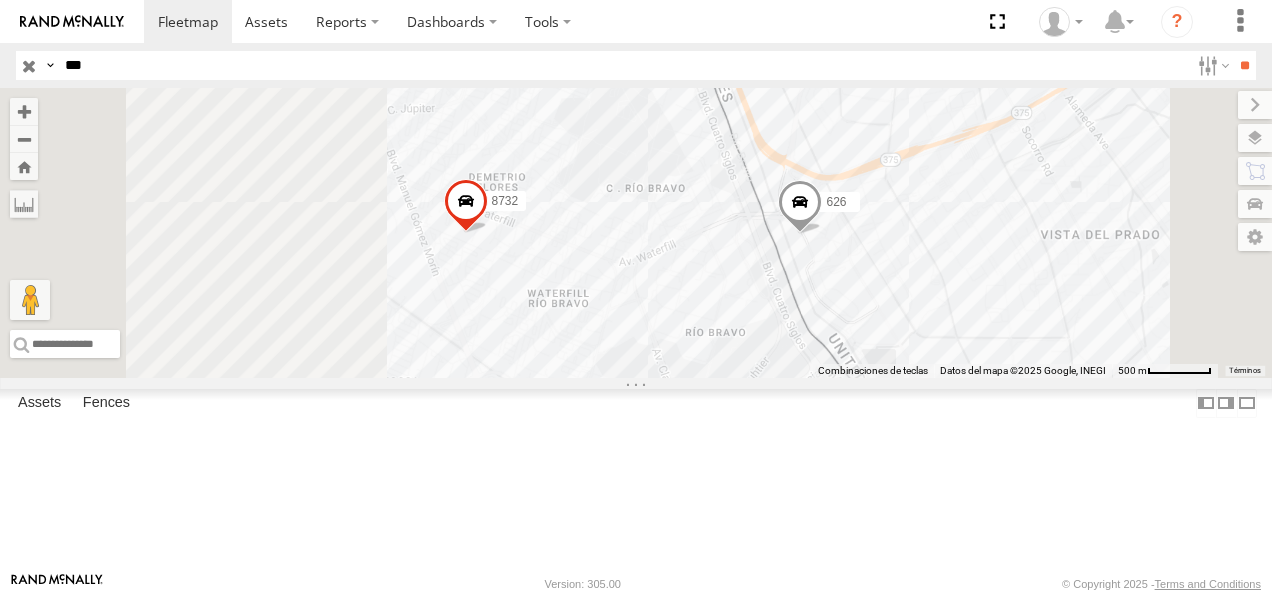 click on "626" at bounding box center [0, 0] 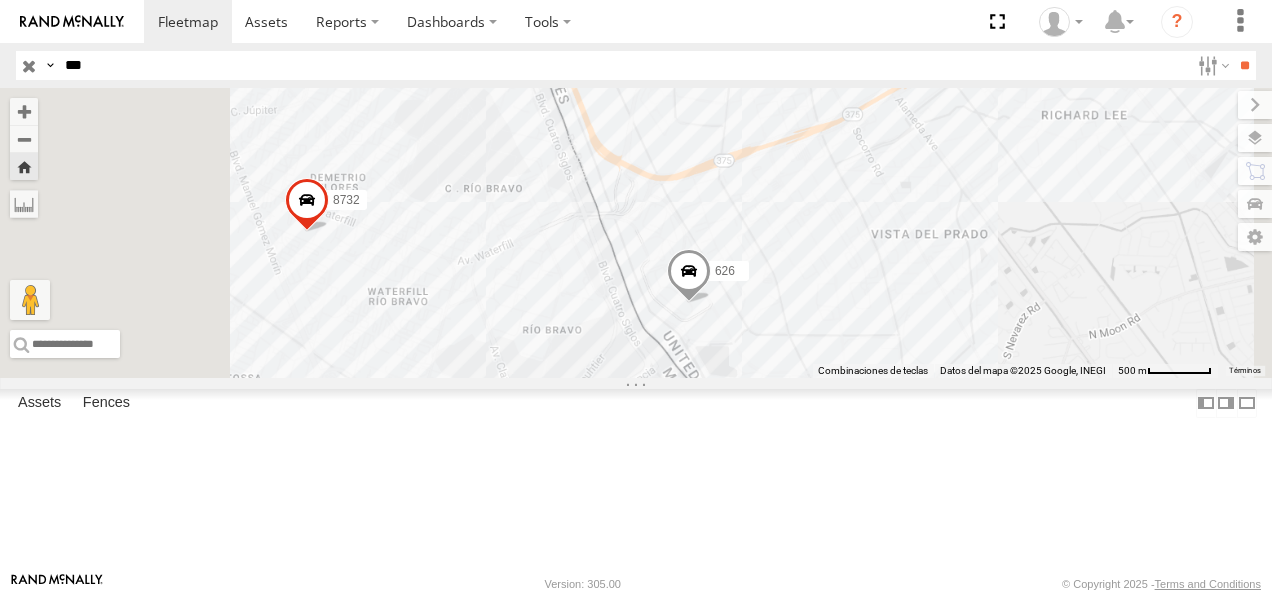 click on "FLEX NORTE" at bounding box center [0, 0] 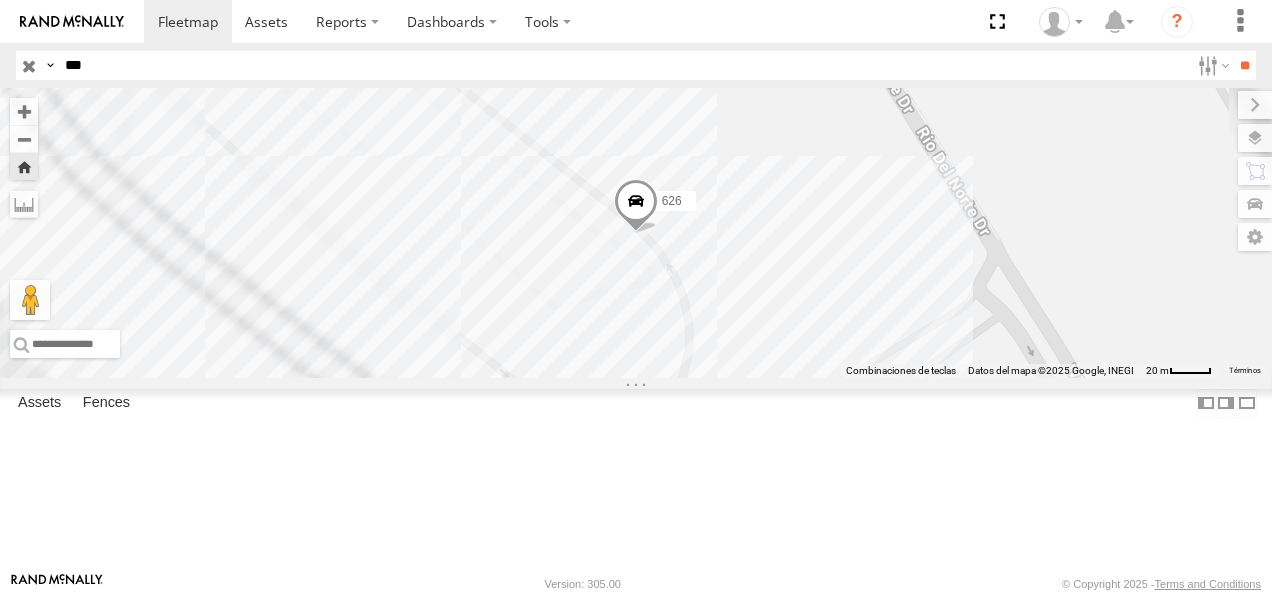 click on "626" at bounding box center (636, 233) 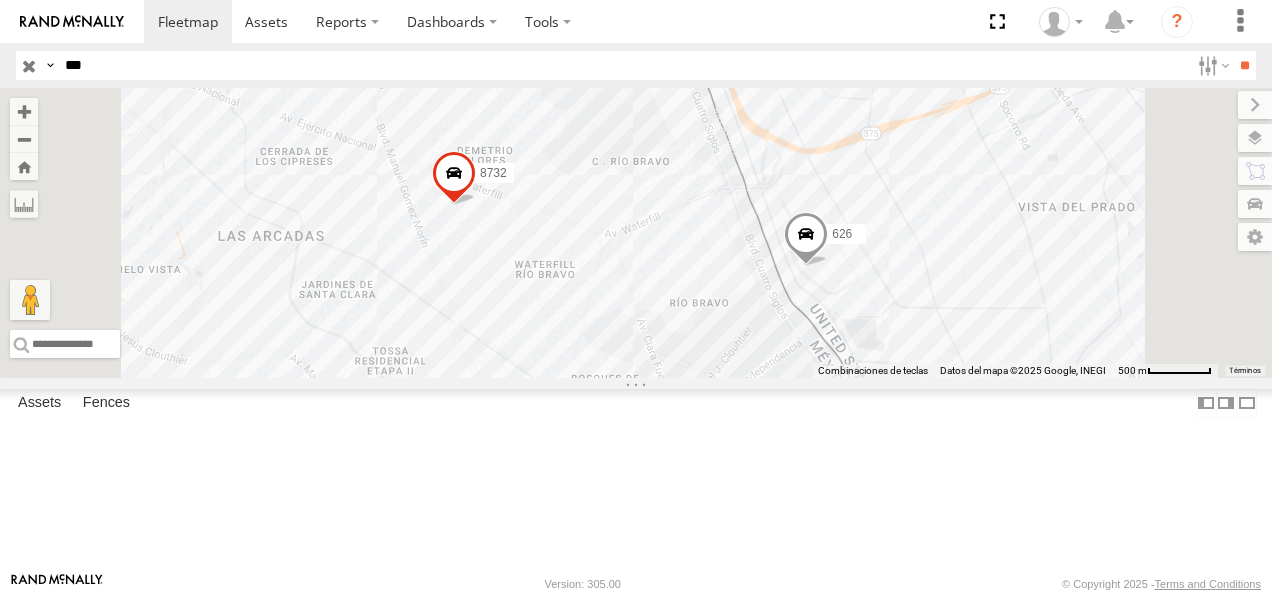 drag, startPoint x: 120, startPoint y: 70, endPoint x: 22, endPoint y: 68, distance: 98.02041 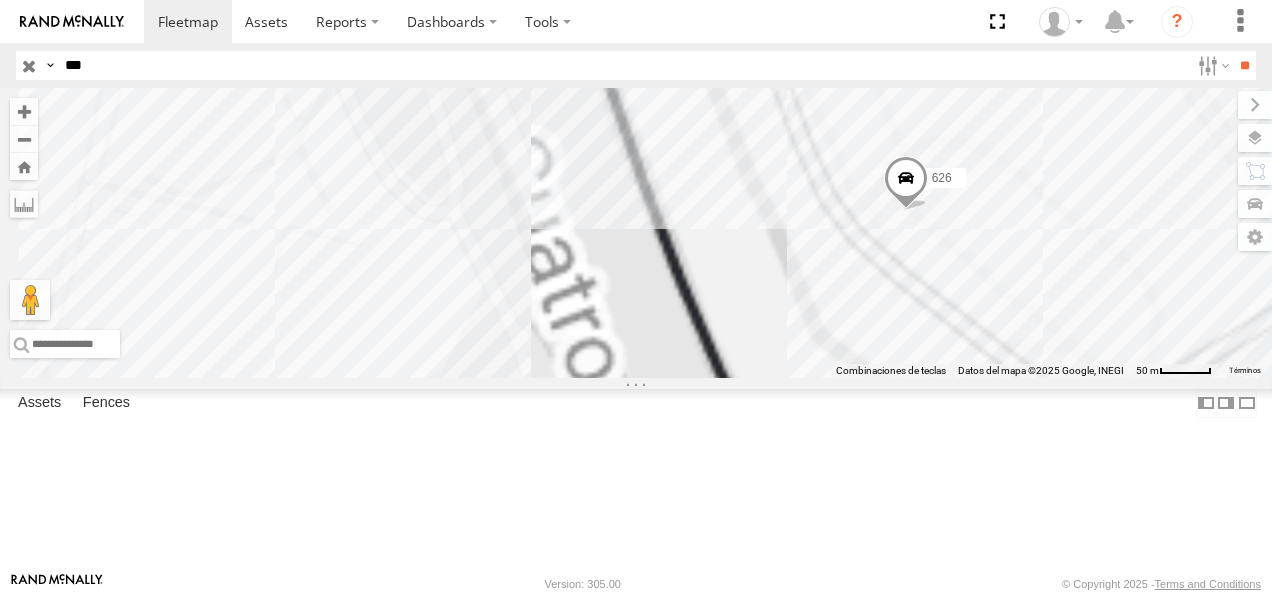 click at bounding box center (906, 184) 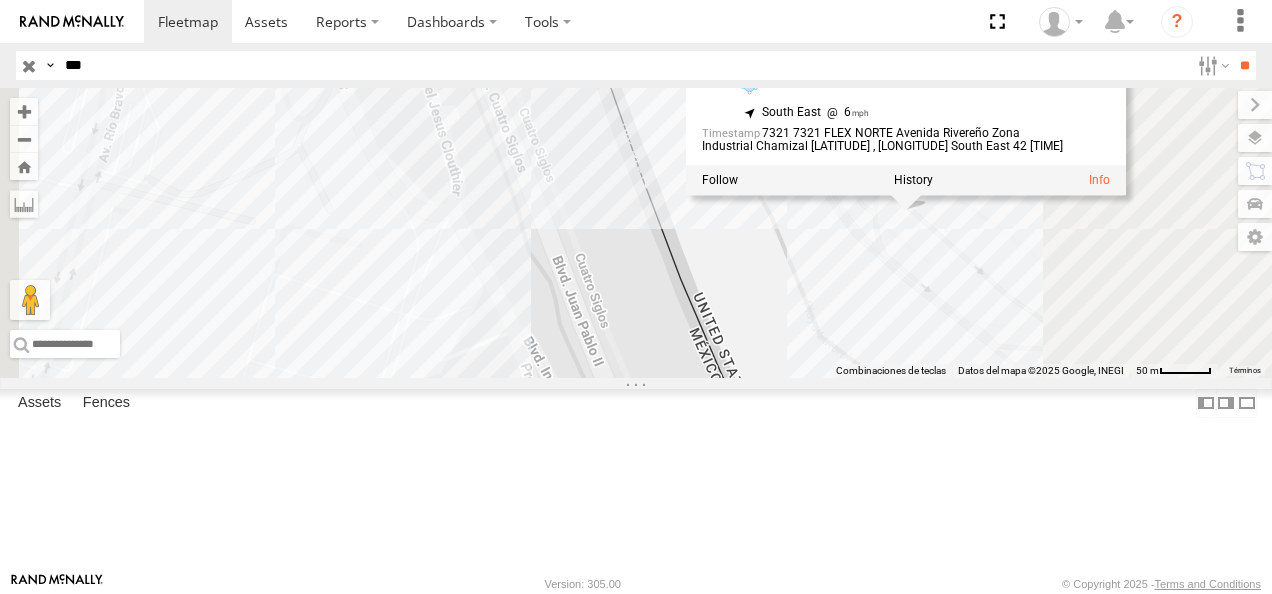 click on "8732 626 626 FLEX NORTE TROOPER ZARAGOZA 31.66524 ,  -106.33265 South East 6 15:54:10 08/06/2025" at bounding box center [636, 233] 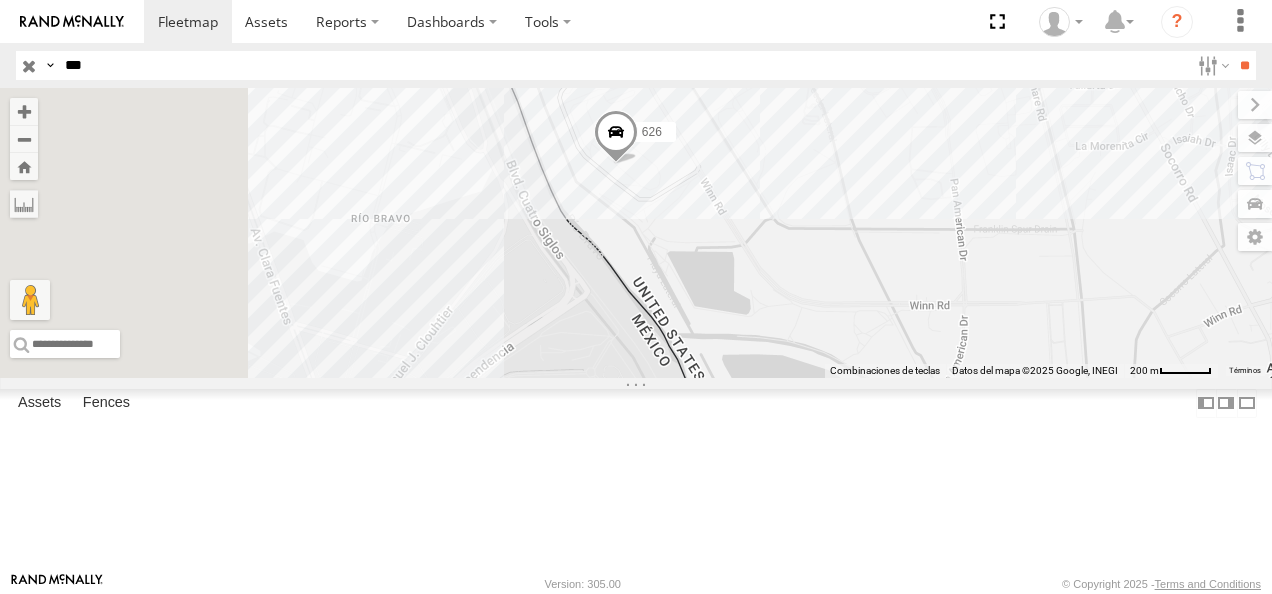 click on "626" at bounding box center (636, 233) 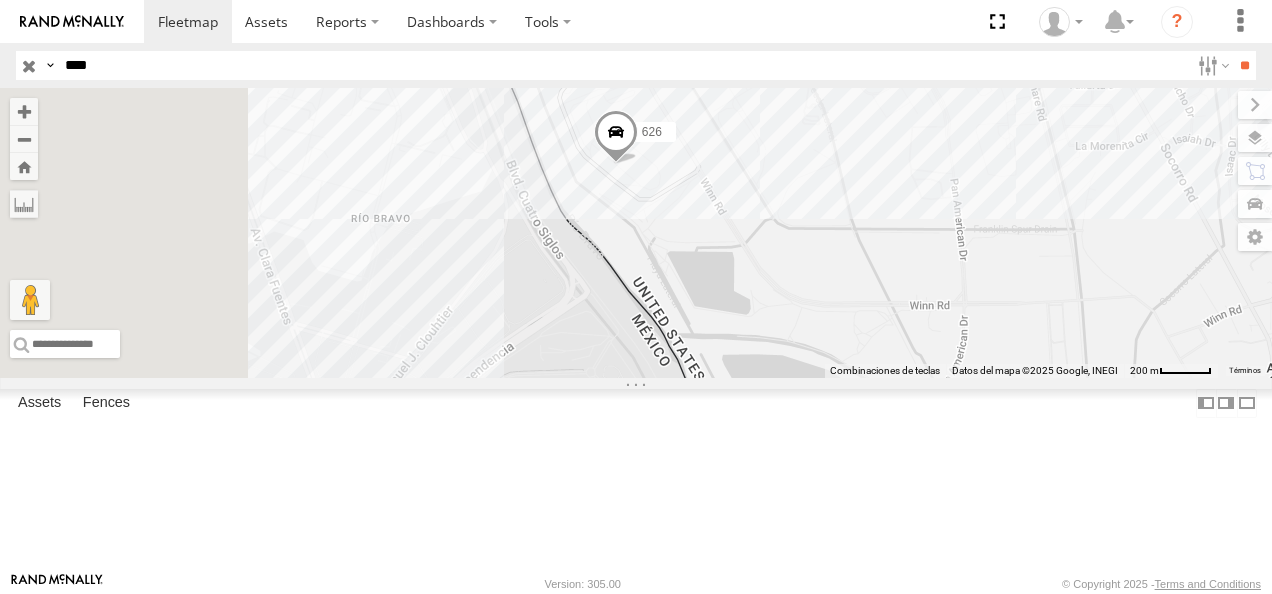 click on "**" at bounding box center [1244, 65] 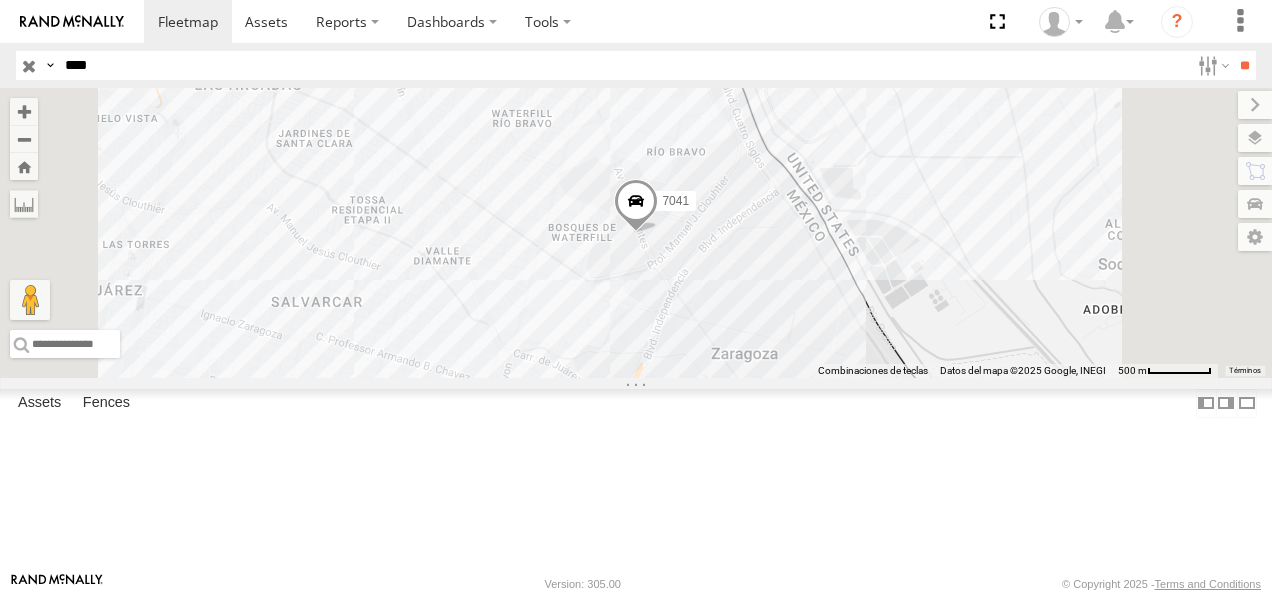 click on "FLEX NORTE" at bounding box center (0, 0) 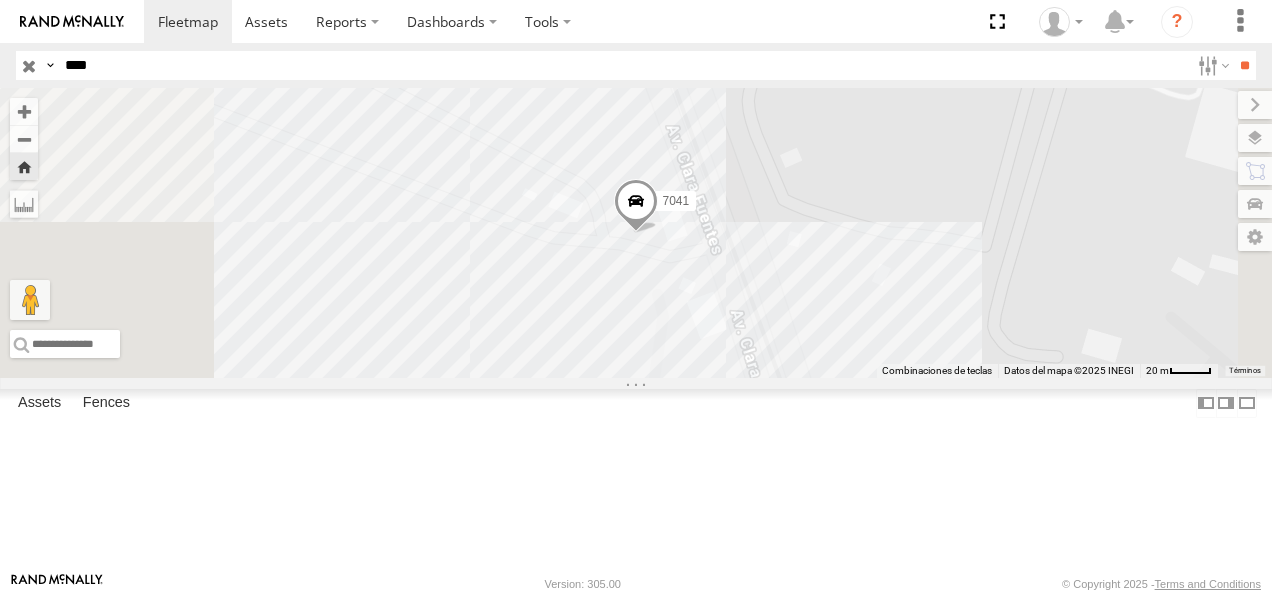 drag, startPoint x: 108, startPoint y: 70, endPoint x: 0, endPoint y: 70, distance: 108 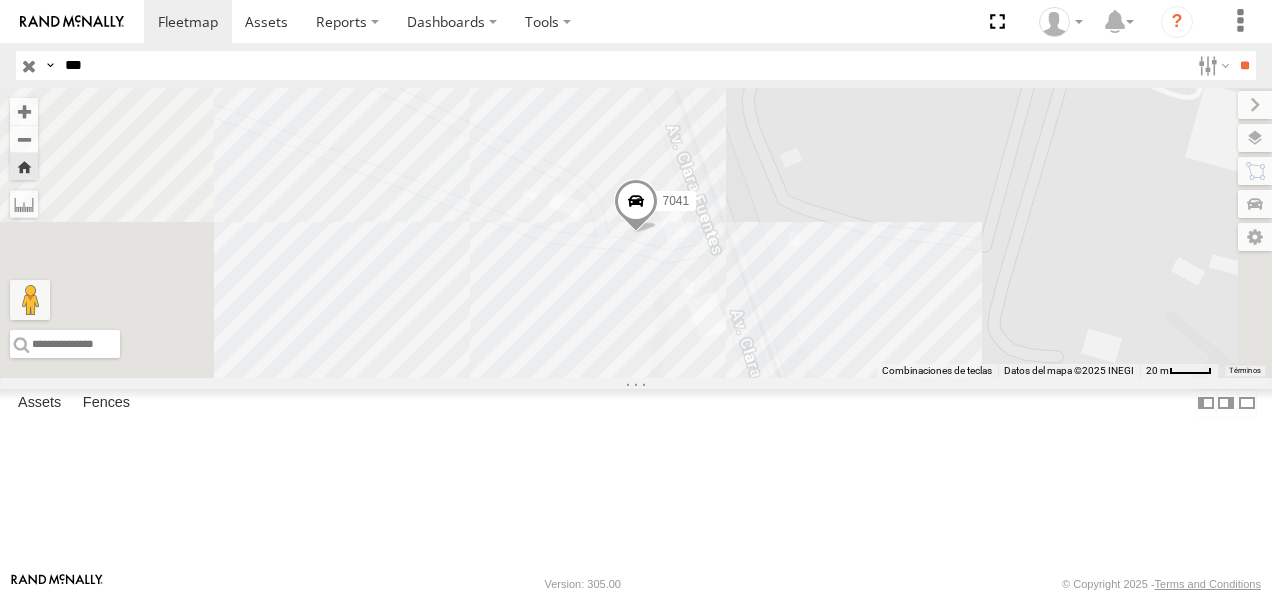 click on "**" at bounding box center (1244, 65) 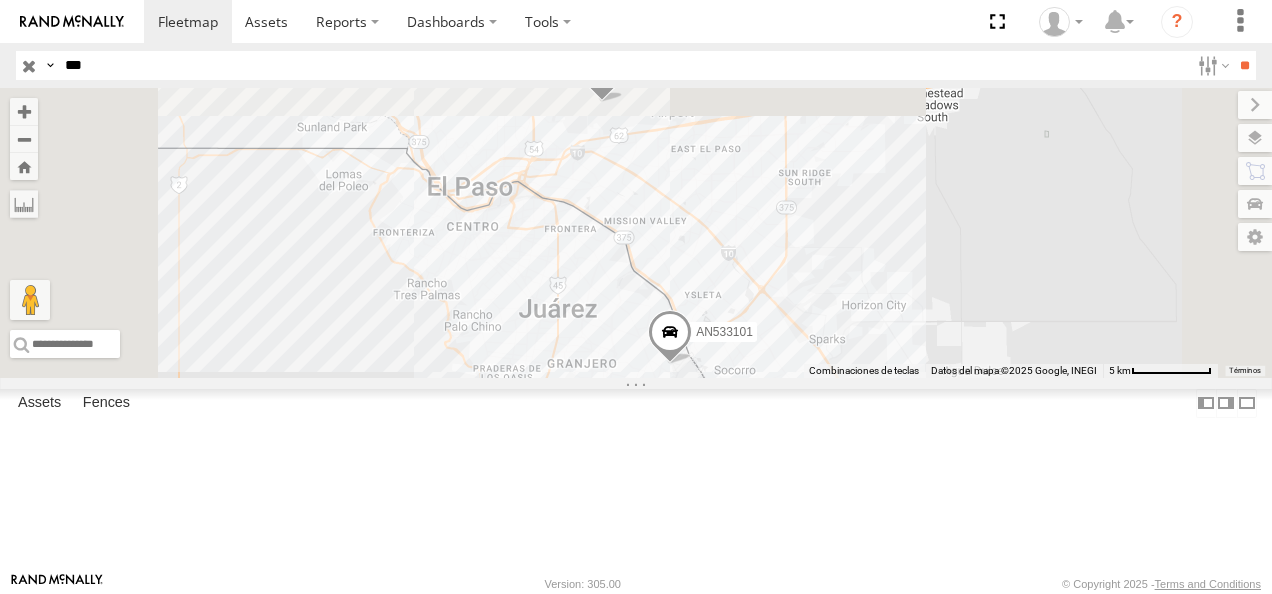 click on "205" at bounding box center (0, 0) 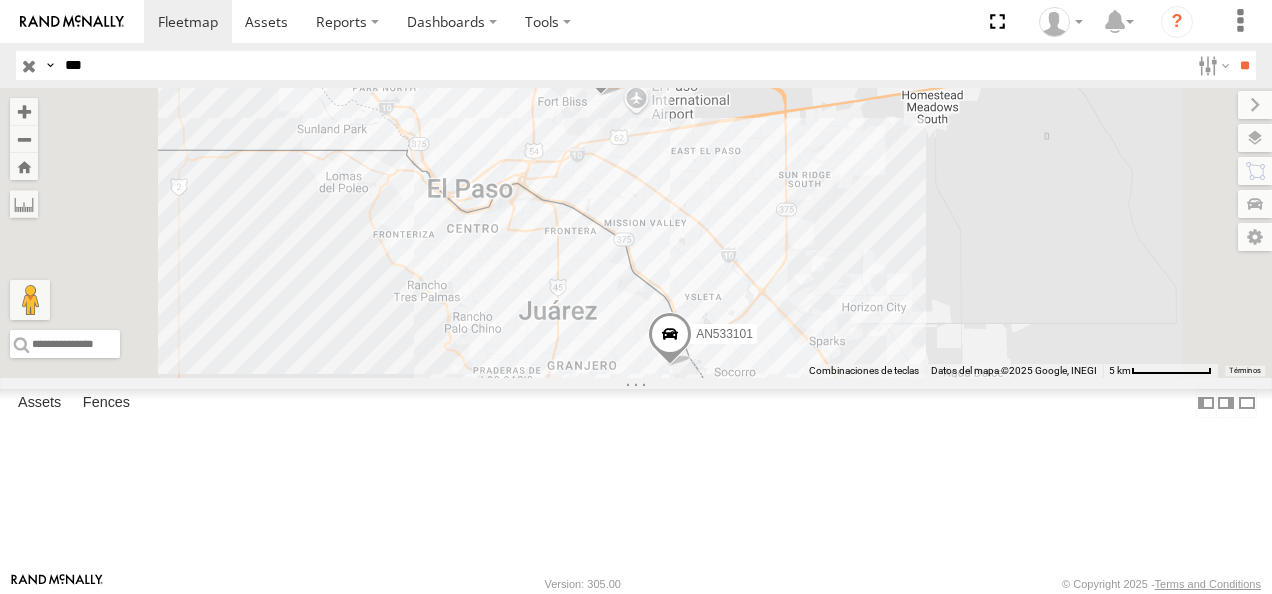 drag, startPoint x: 124, startPoint y: 71, endPoint x: -4, endPoint y: 64, distance: 128.19127 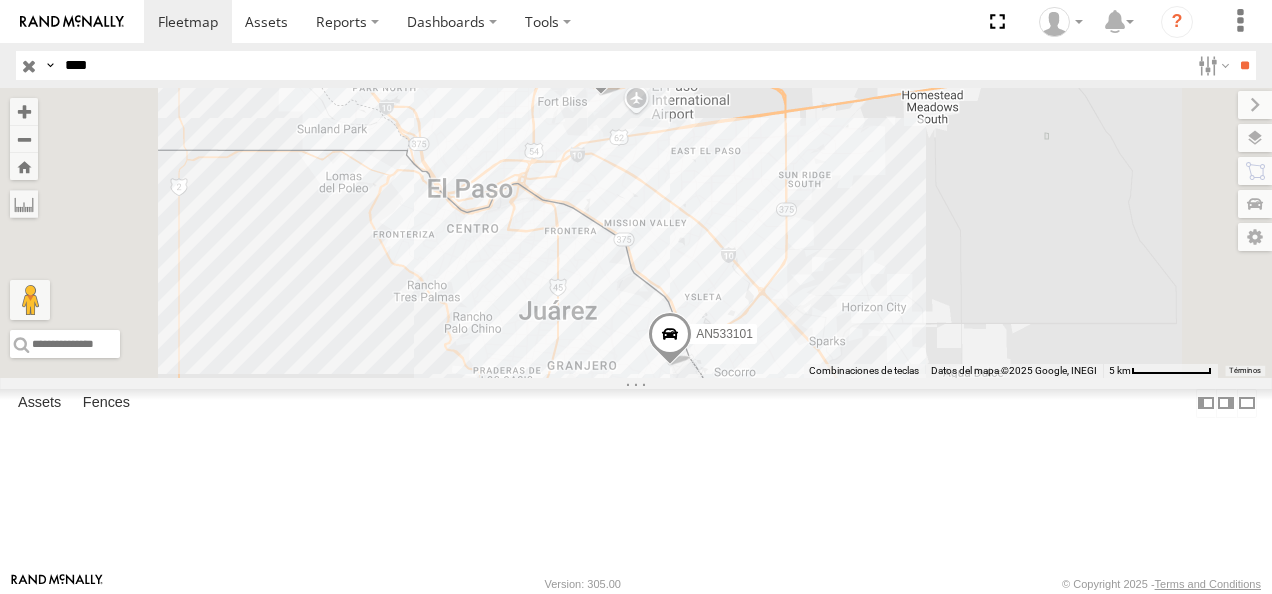 click on "**" at bounding box center (1244, 65) 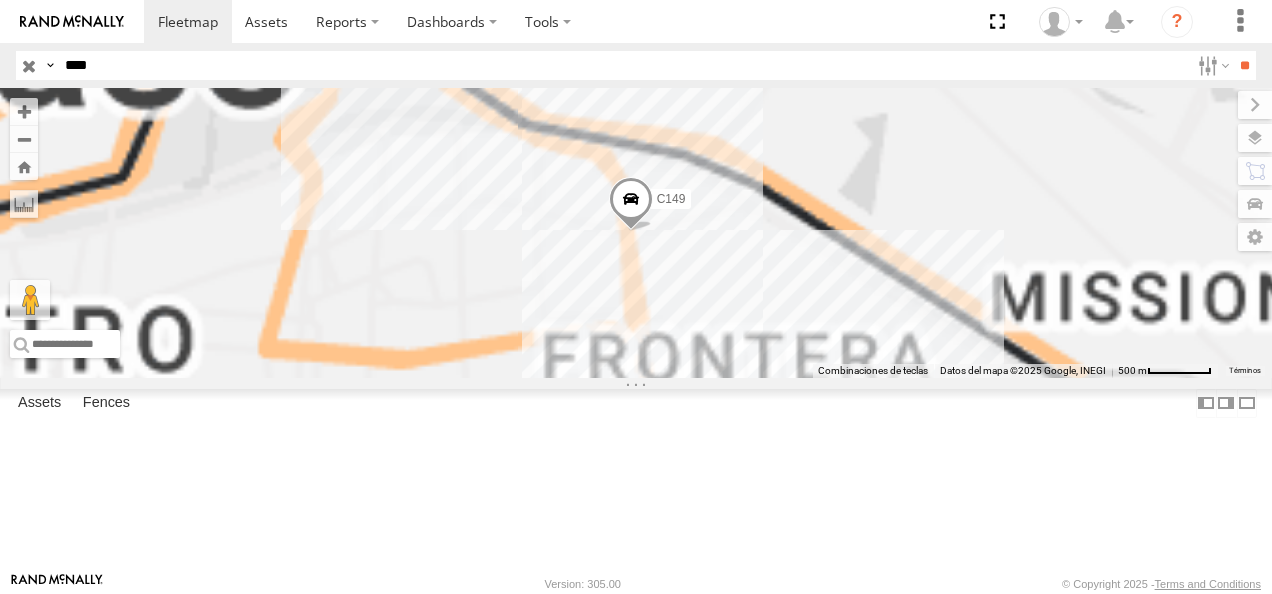 click on "C149" at bounding box center (0, 0) 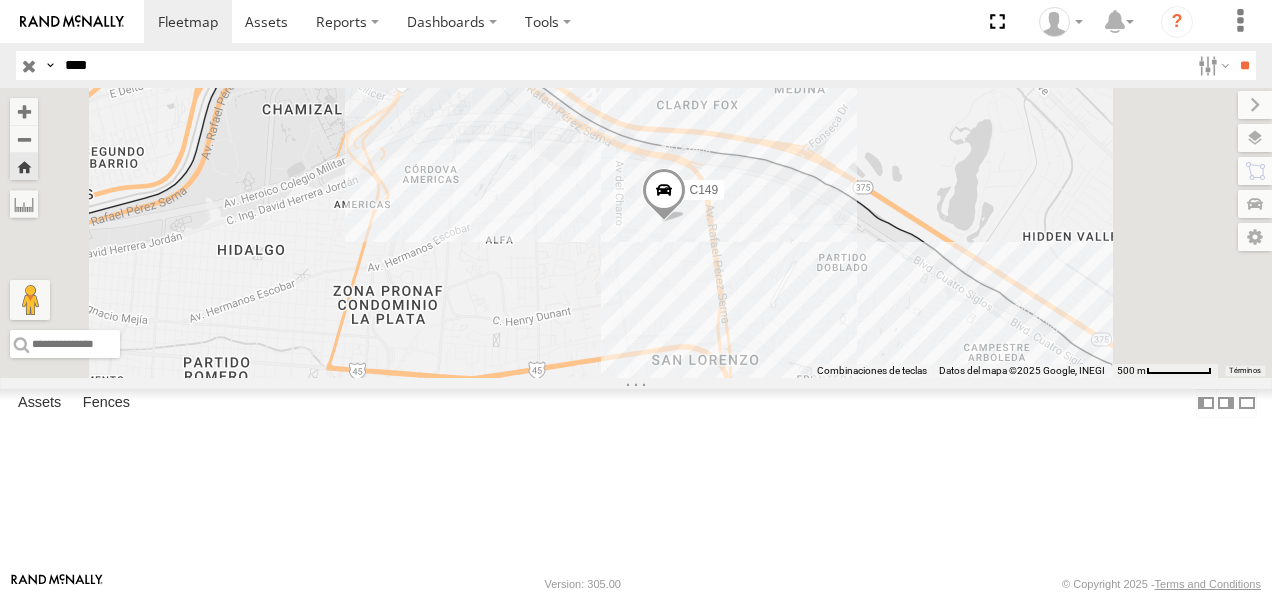 drag, startPoint x: 145, startPoint y: 63, endPoint x: 60, endPoint y: 63, distance: 85 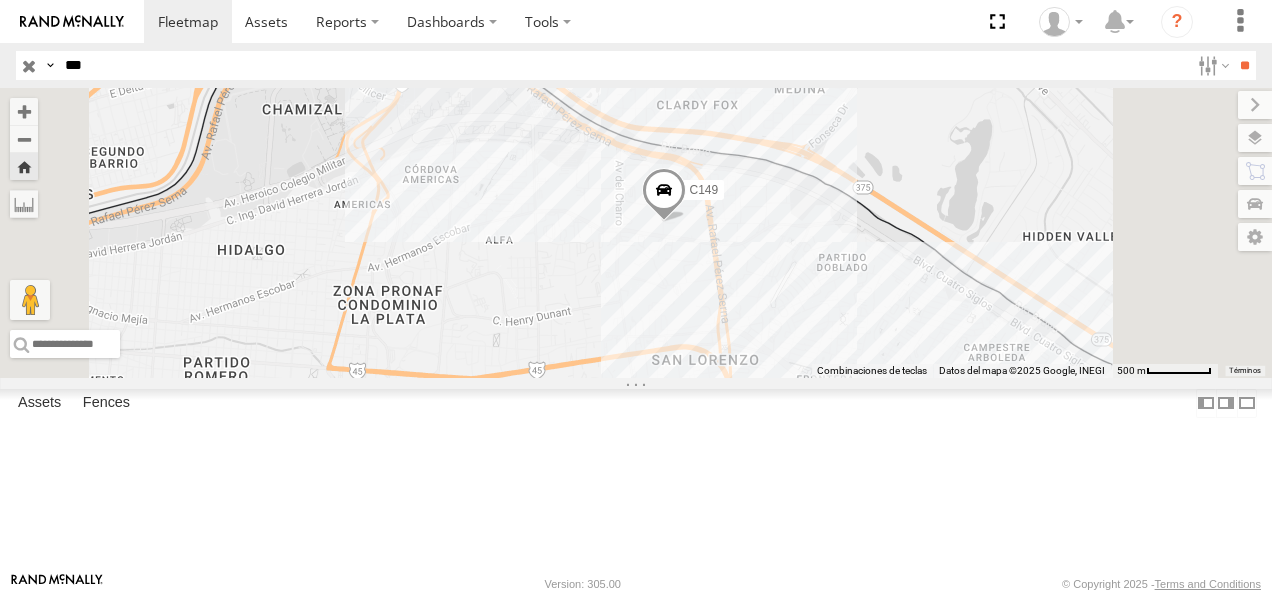 click on "**" at bounding box center (1244, 65) 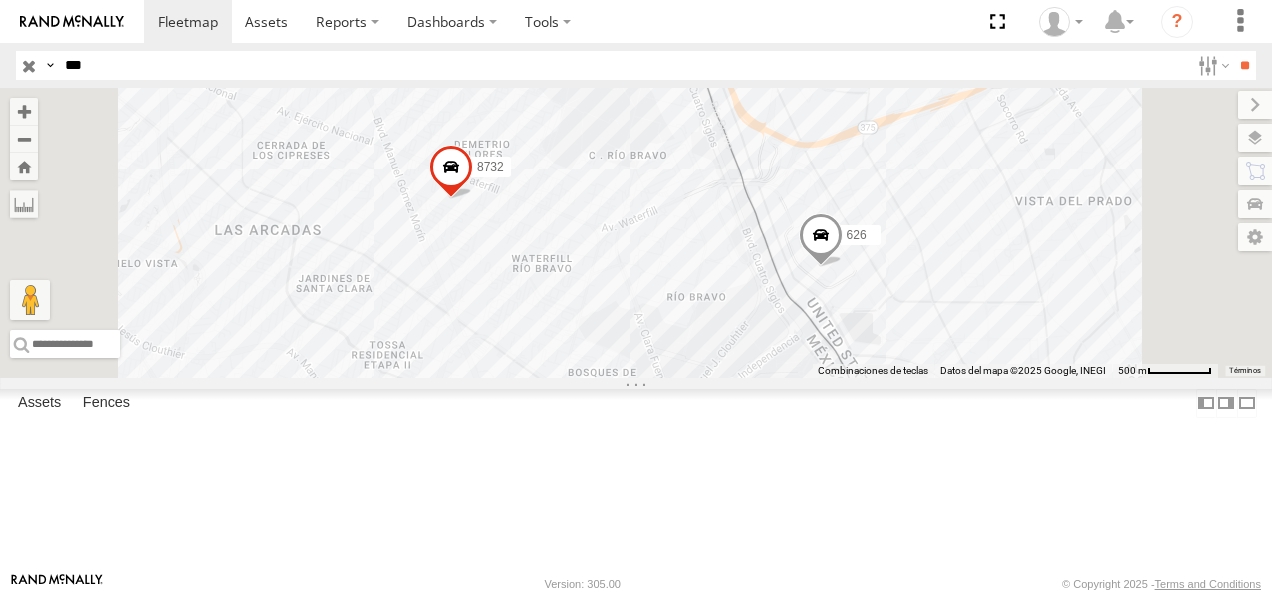 click on "626" at bounding box center (0, 0) 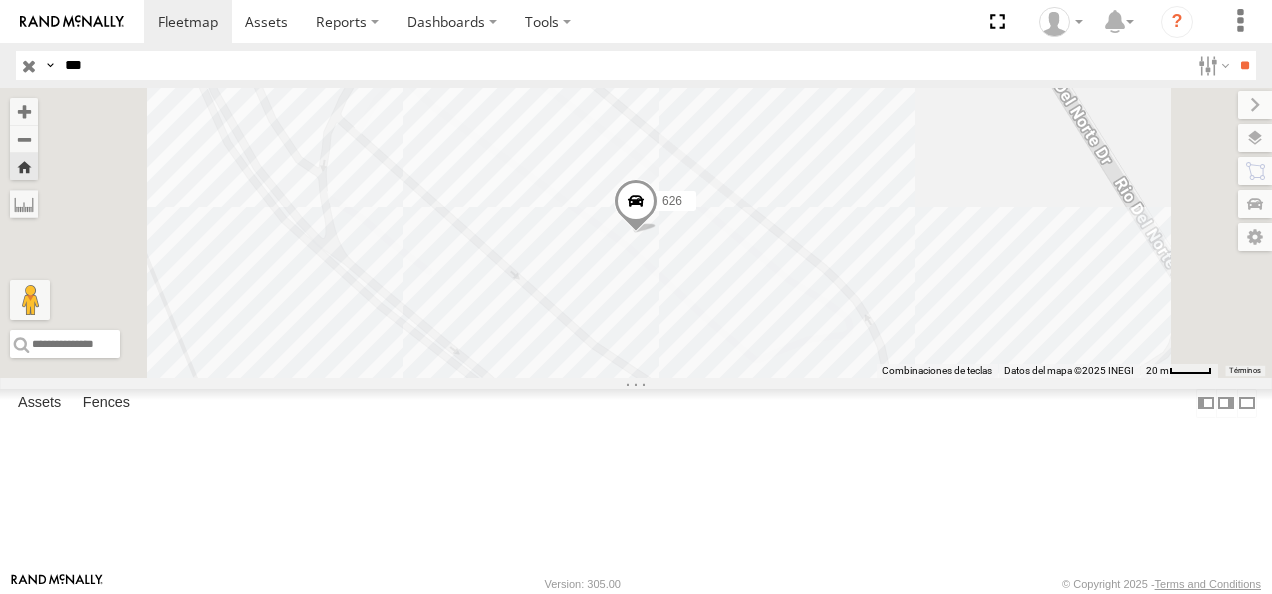 click at bounding box center [636, 207] 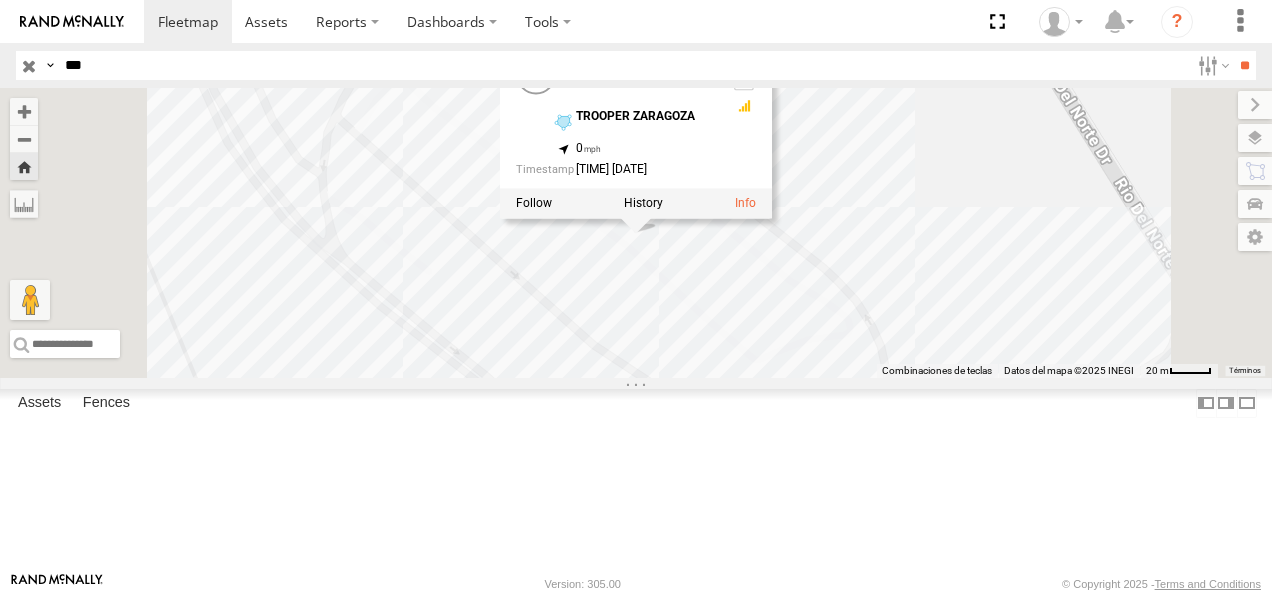 click on "626 626 FLEX NORTE TROOPER ZARAGOZA 31.66495 ,  -106.3313 0 16:37:29 08/06/2025" at bounding box center [636, 233] 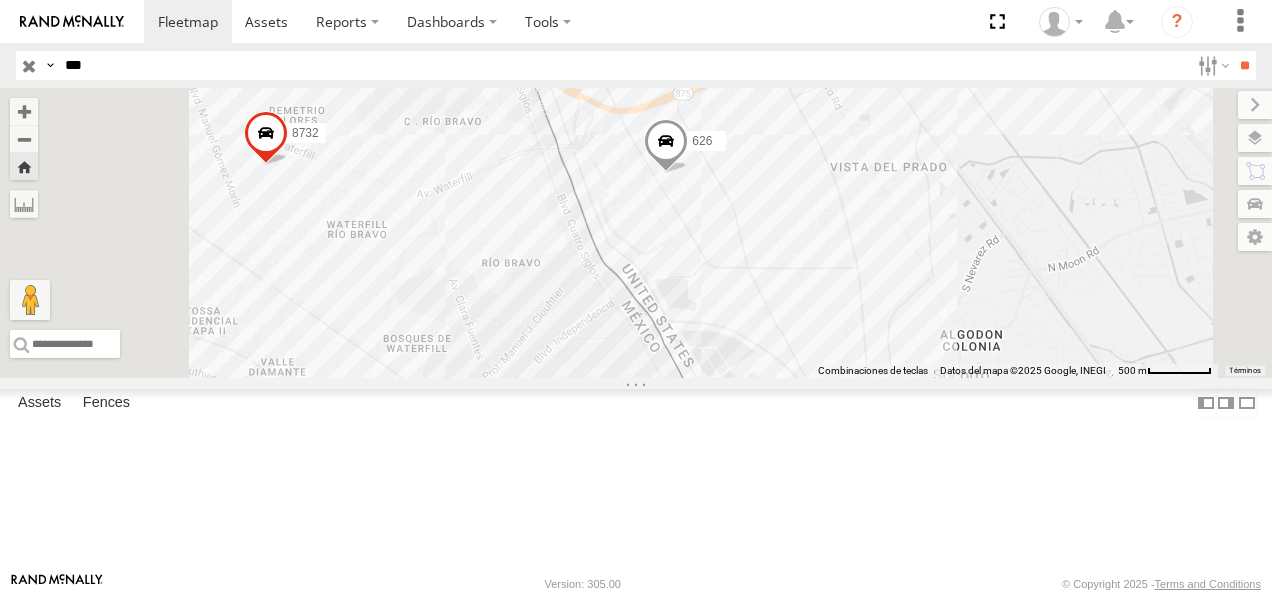 drag, startPoint x: 104, startPoint y: 66, endPoint x: -4, endPoint y: 70, distance: 108.07405 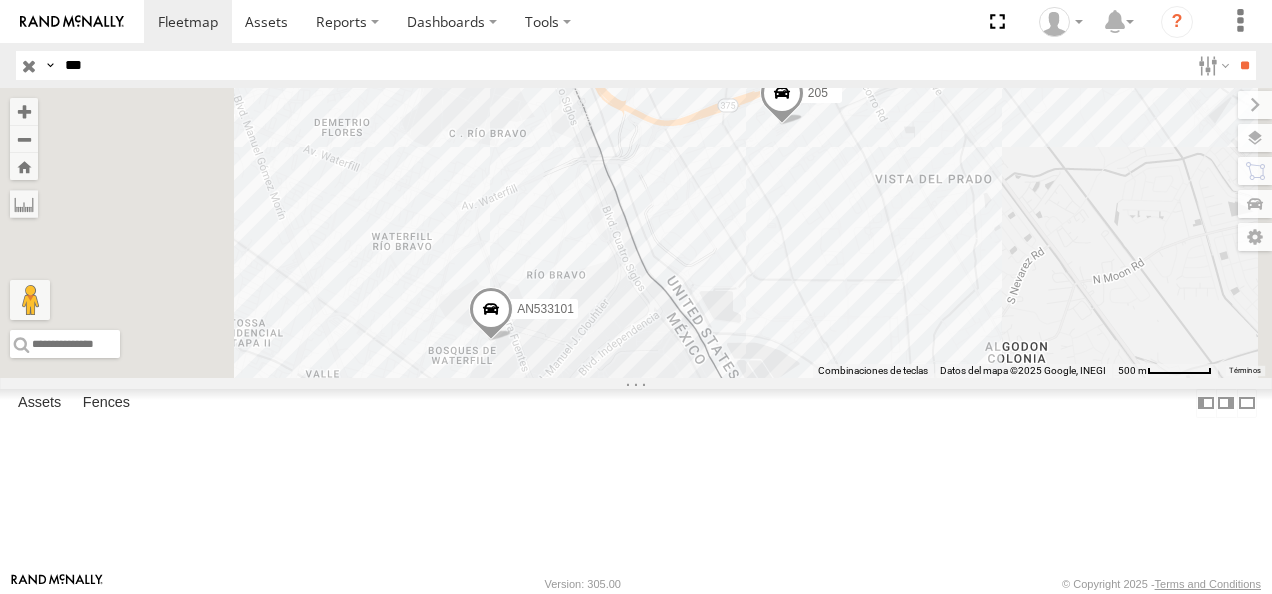click on "205" at bounding box center (0, 0) 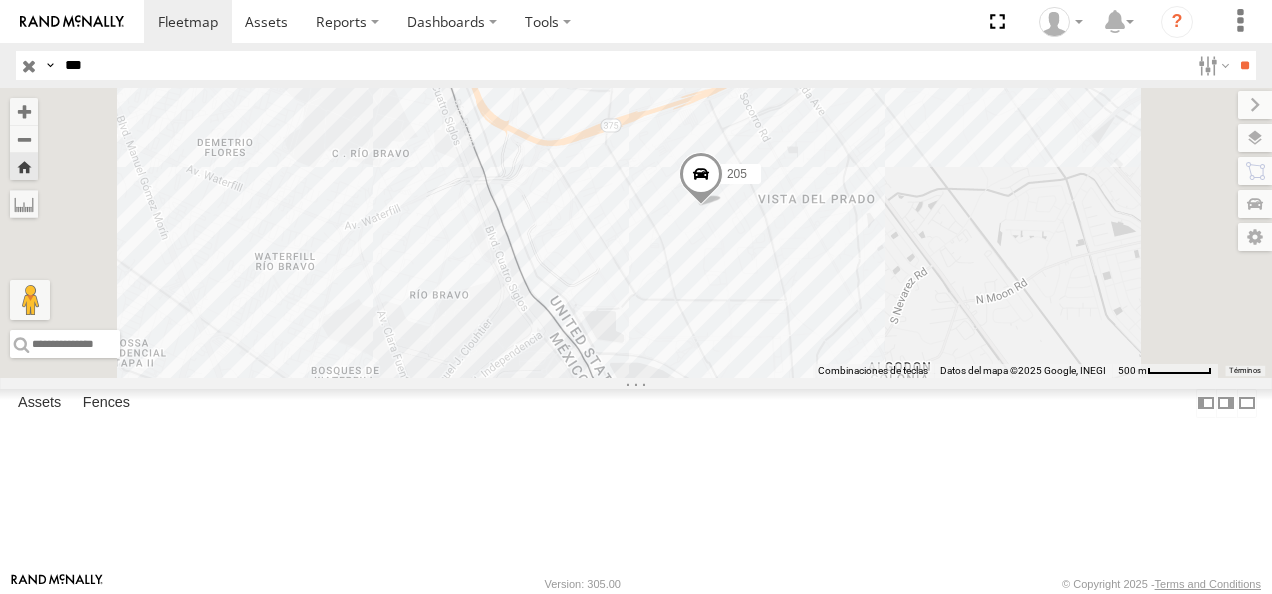 drag, startPoint x: 942, startPoint y: 287, endPoint x: 1063, endPoint y: 288, distance: 121.004135 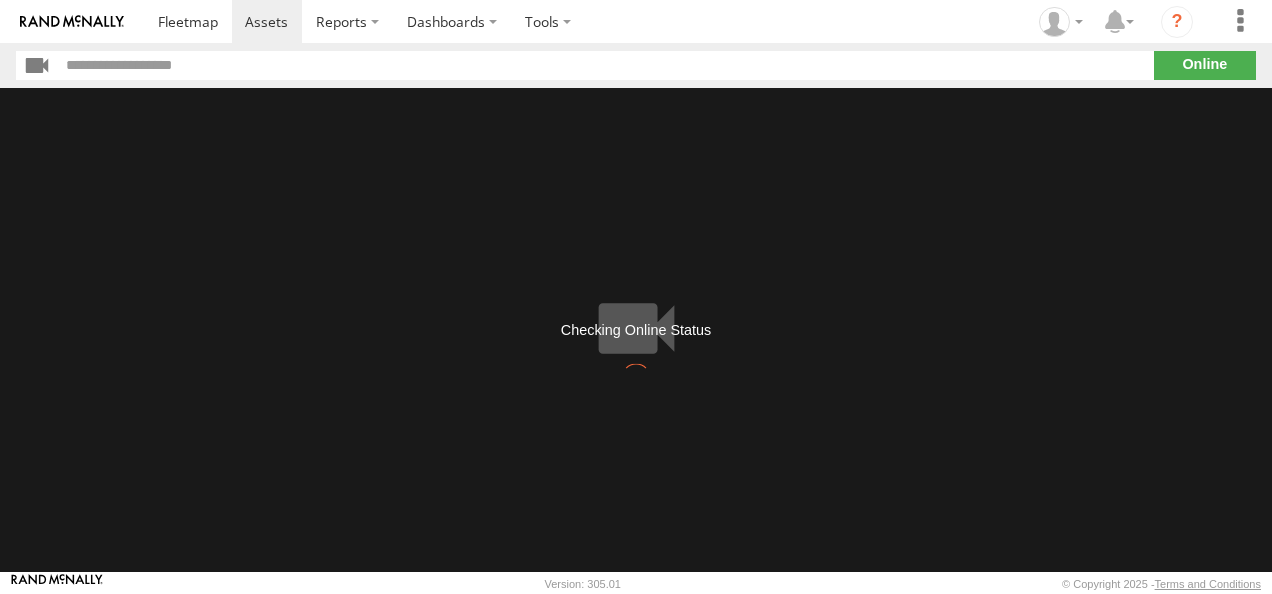 scroll, scrollTop: 0, scrollLeft: 0, axis: both 